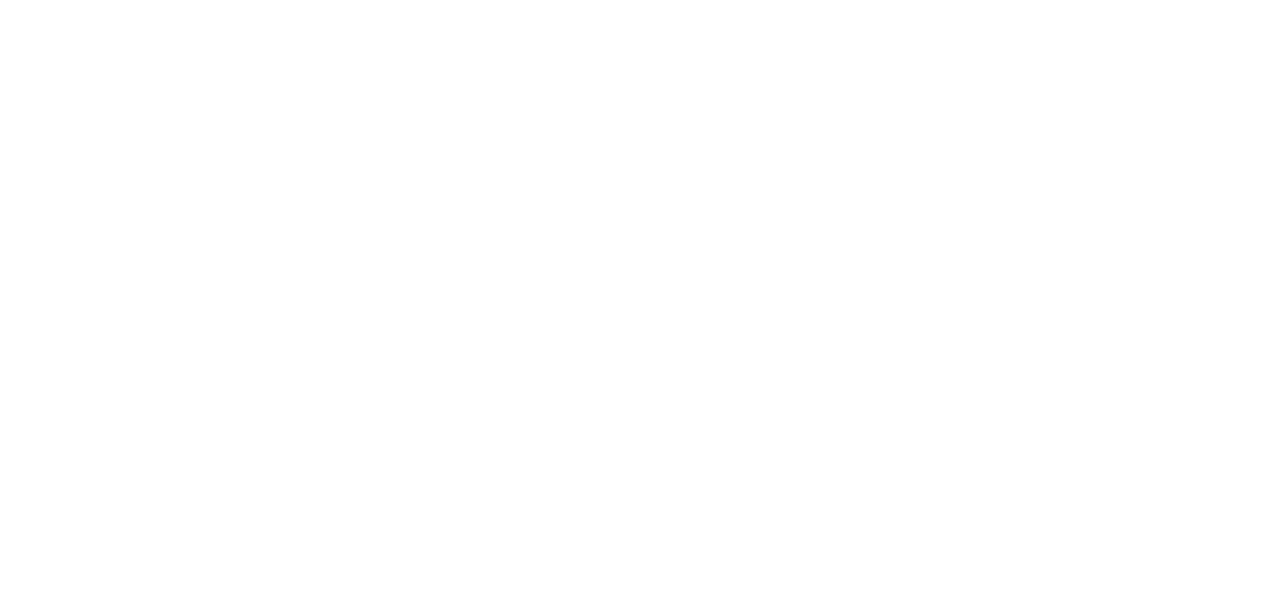 scroll, scrollTop: 0, scrollLeft: 0, axis: both 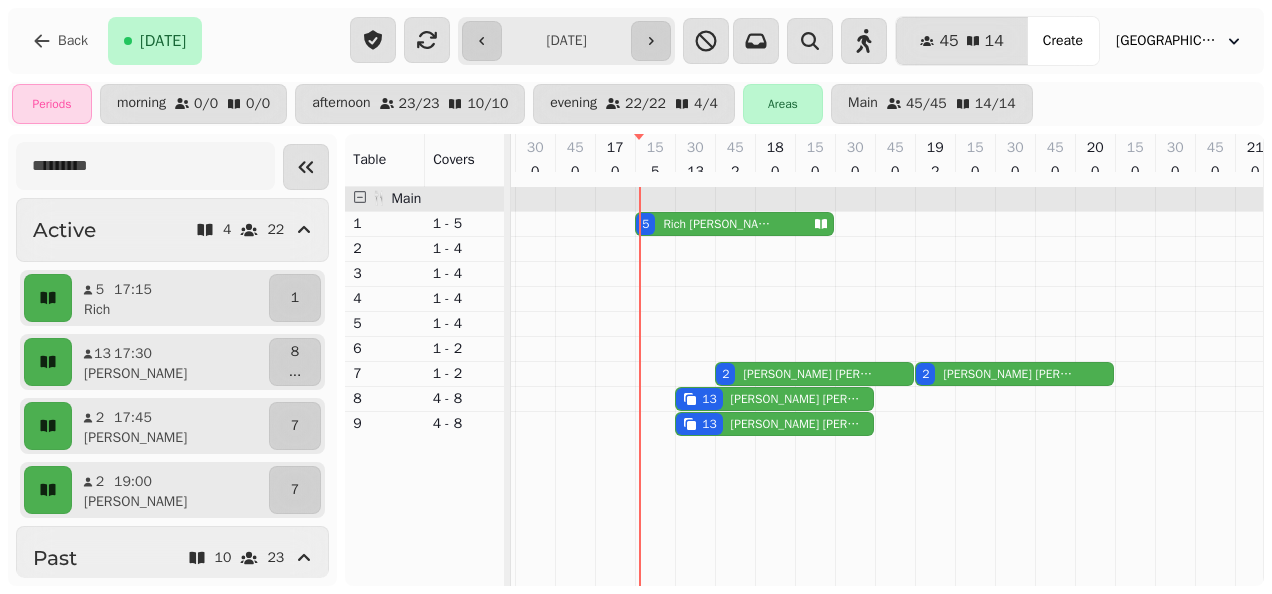 click on "5 Rich   Marshall" at bounding box center [720, 224] 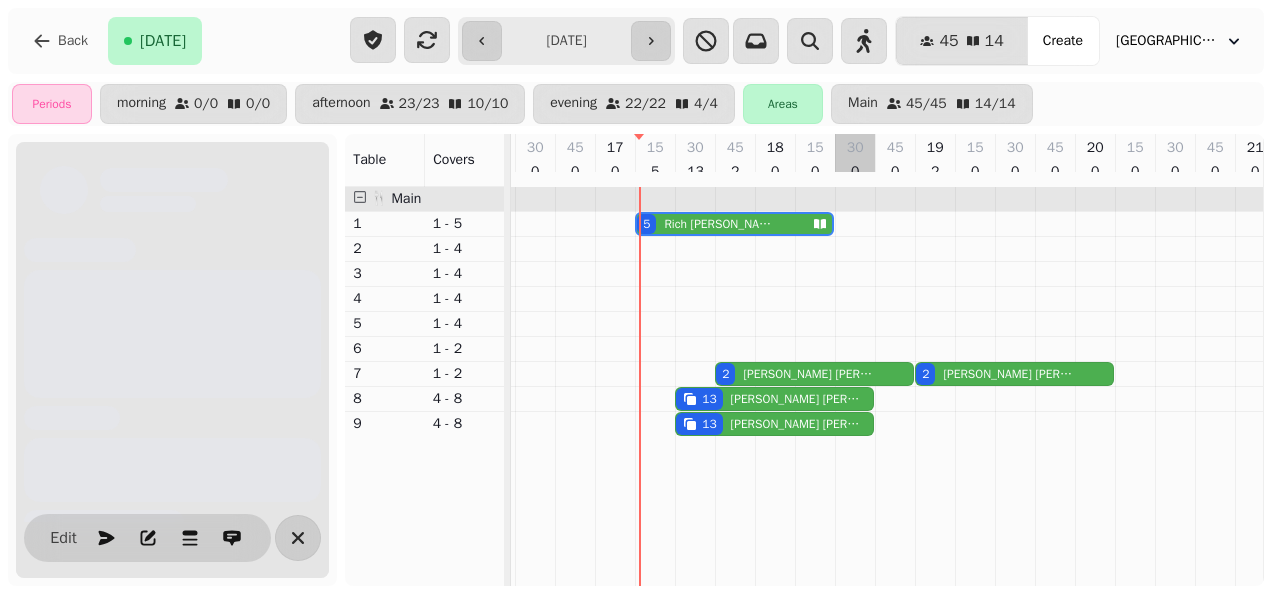 scroll, scrollTop: 0, scrollLeft: 827, axis: horizontal 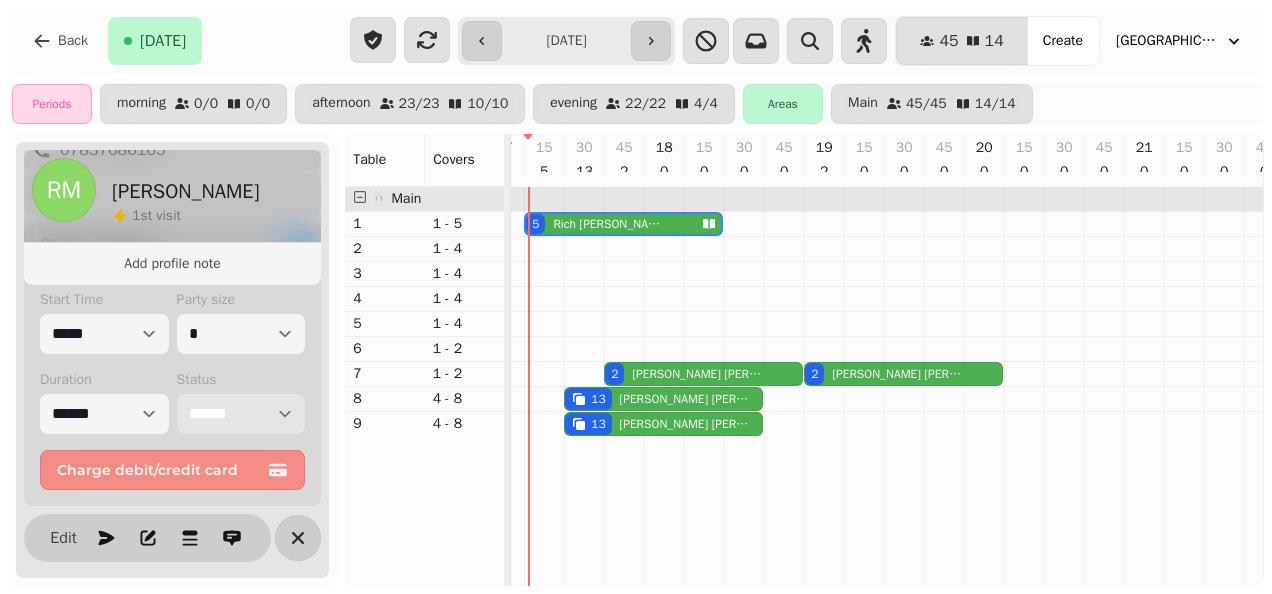 click on "**********" at bounding box center (241, 414) 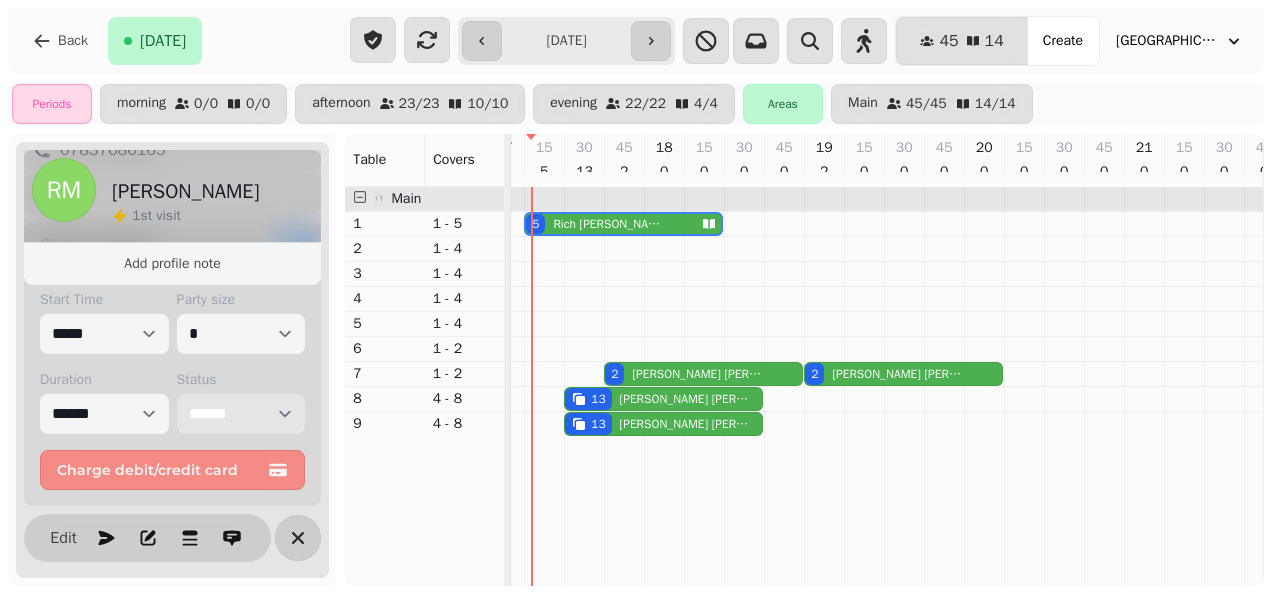 select on "******" 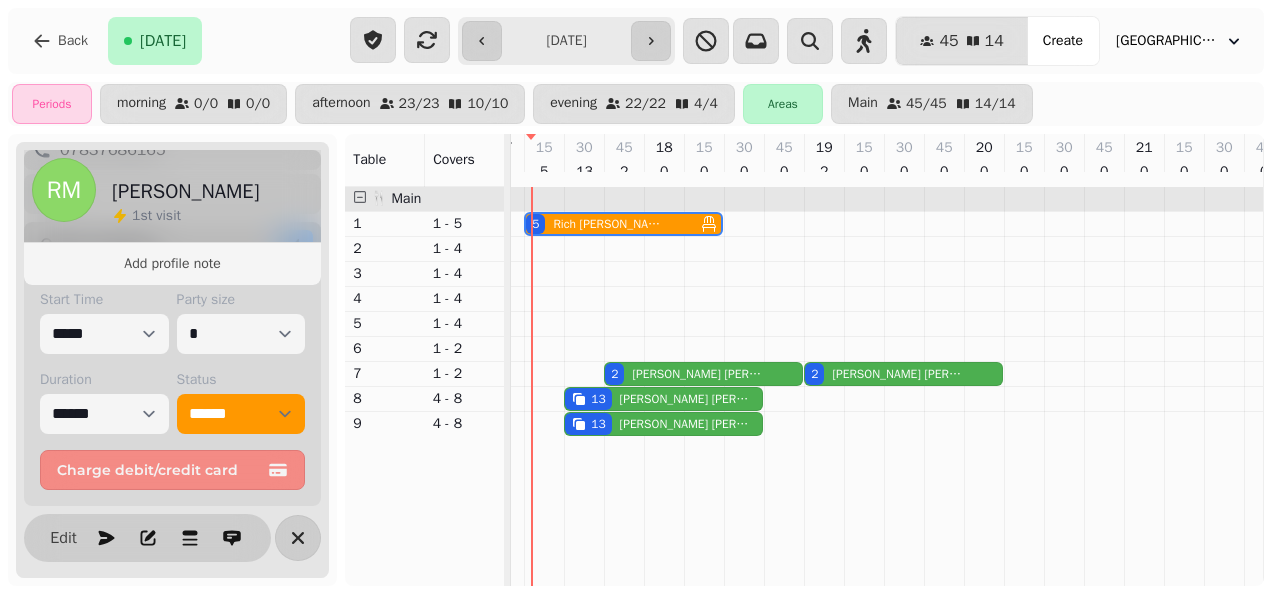 click on "45 14 Covers Create" at bounding box center [916, 41] 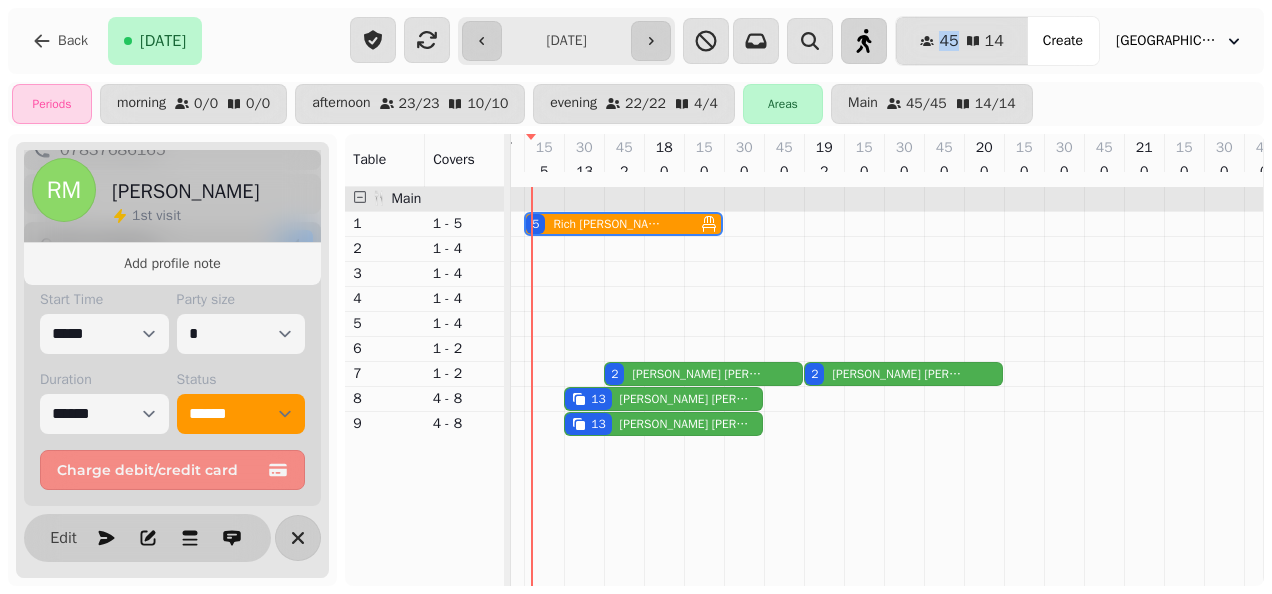 click 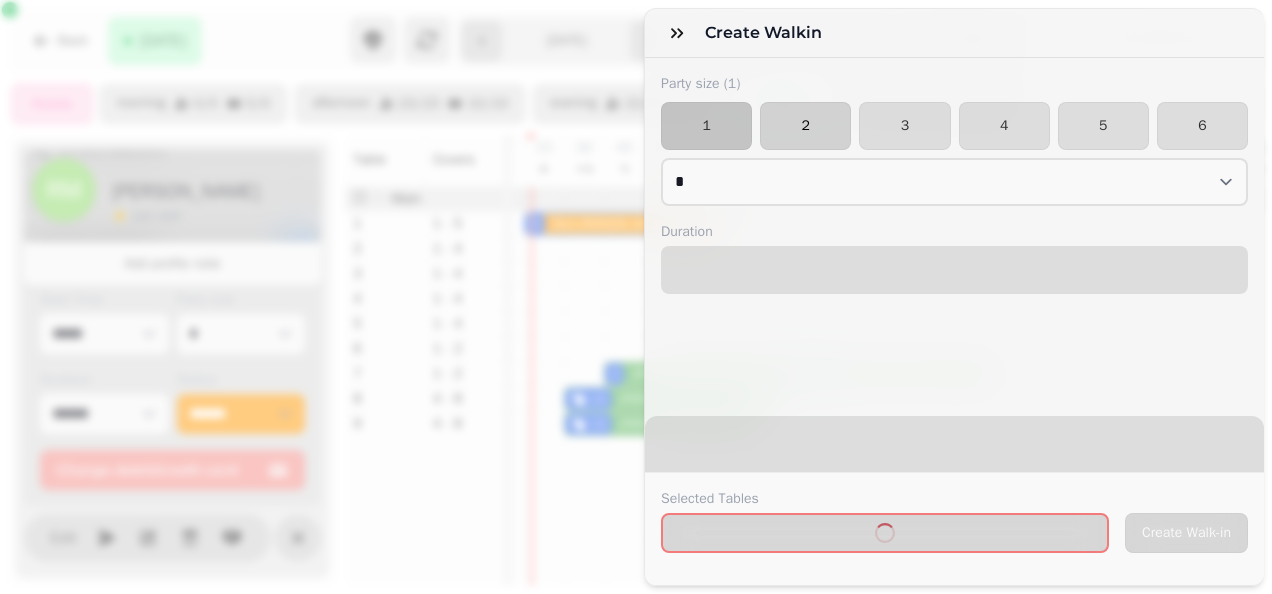 select on "****" 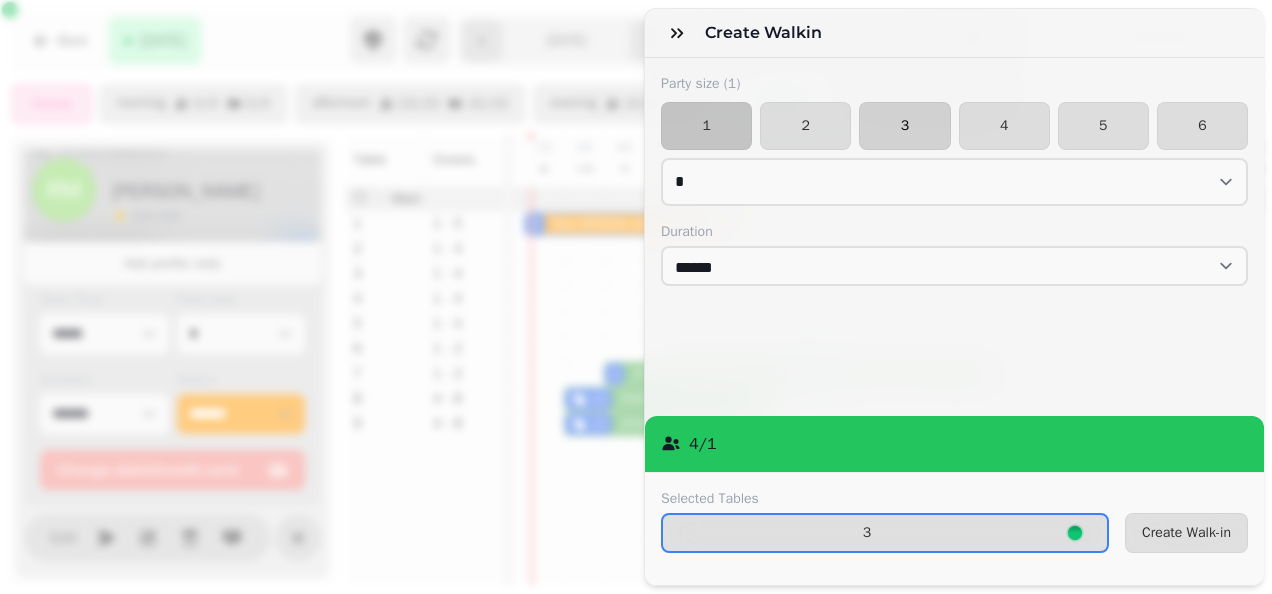 click on "3" at bounding box center (904, 126) 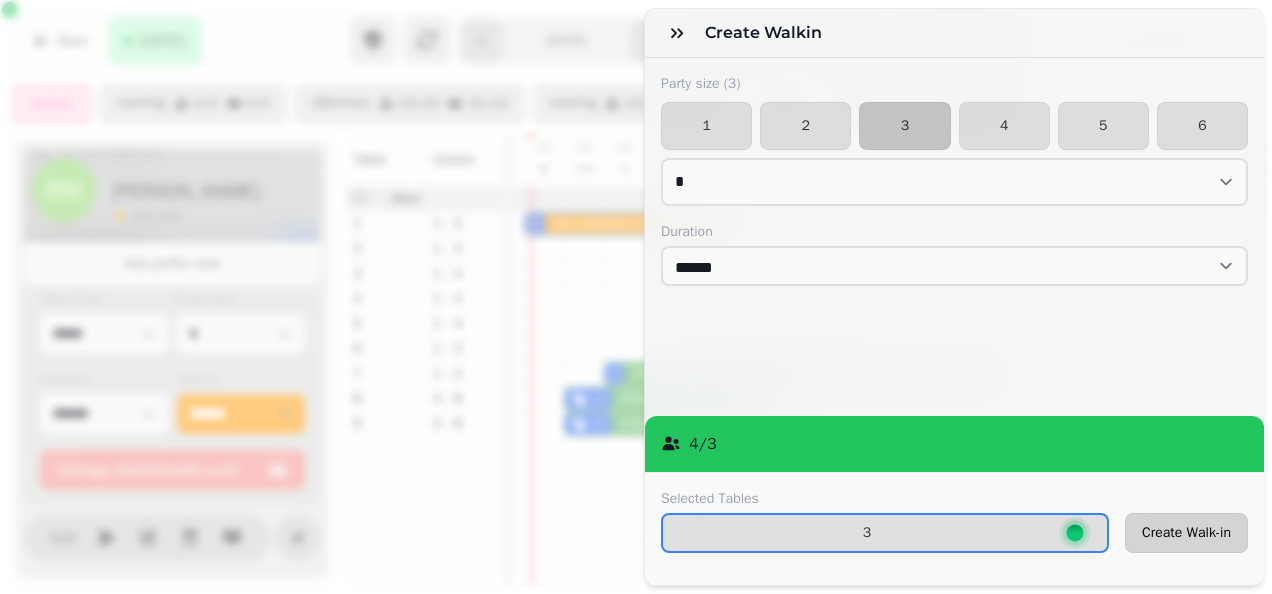 click on "Create Walk-in" at bounding box center [1186, 533] 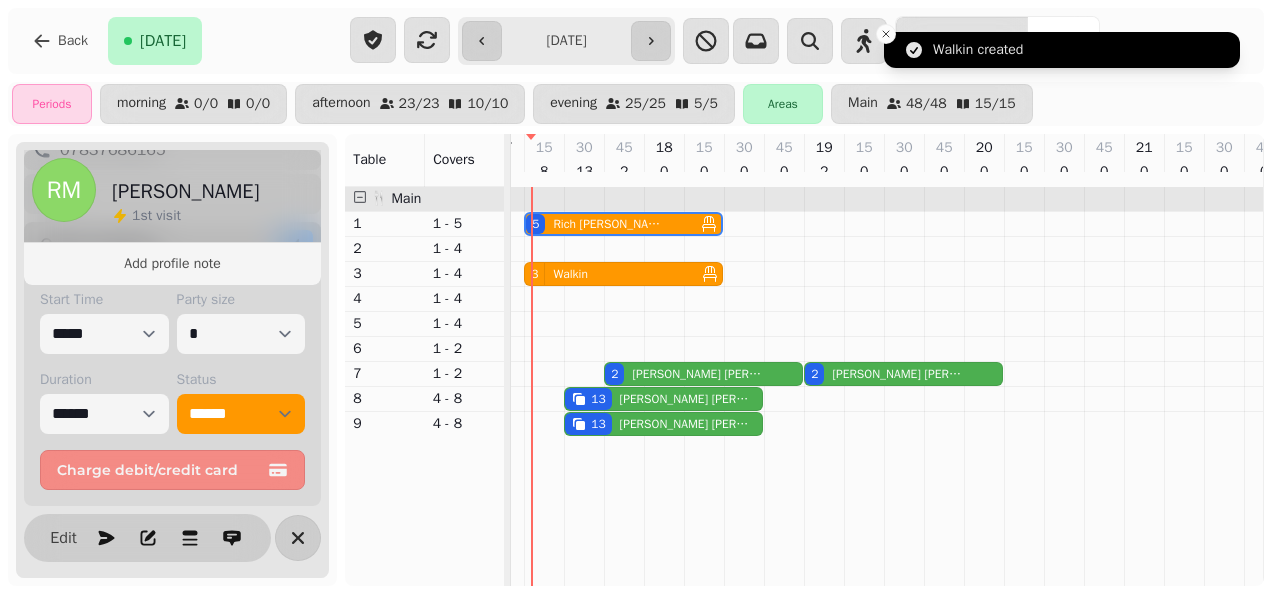 click on "Walkin created" at bounding box center (1062, 50) 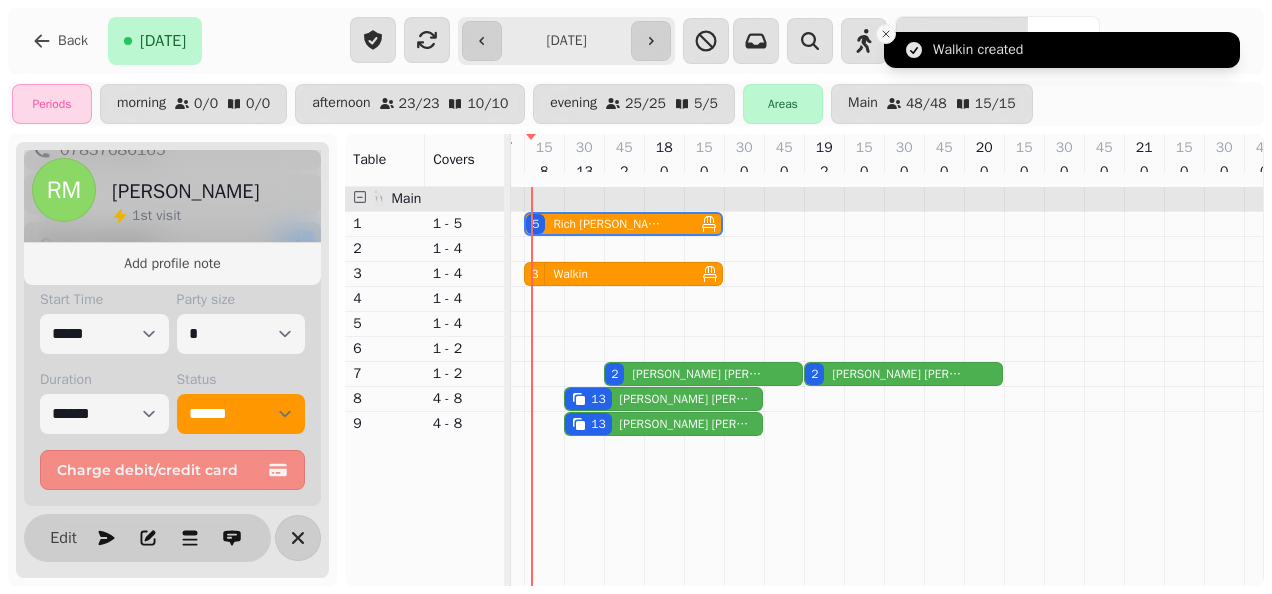 click 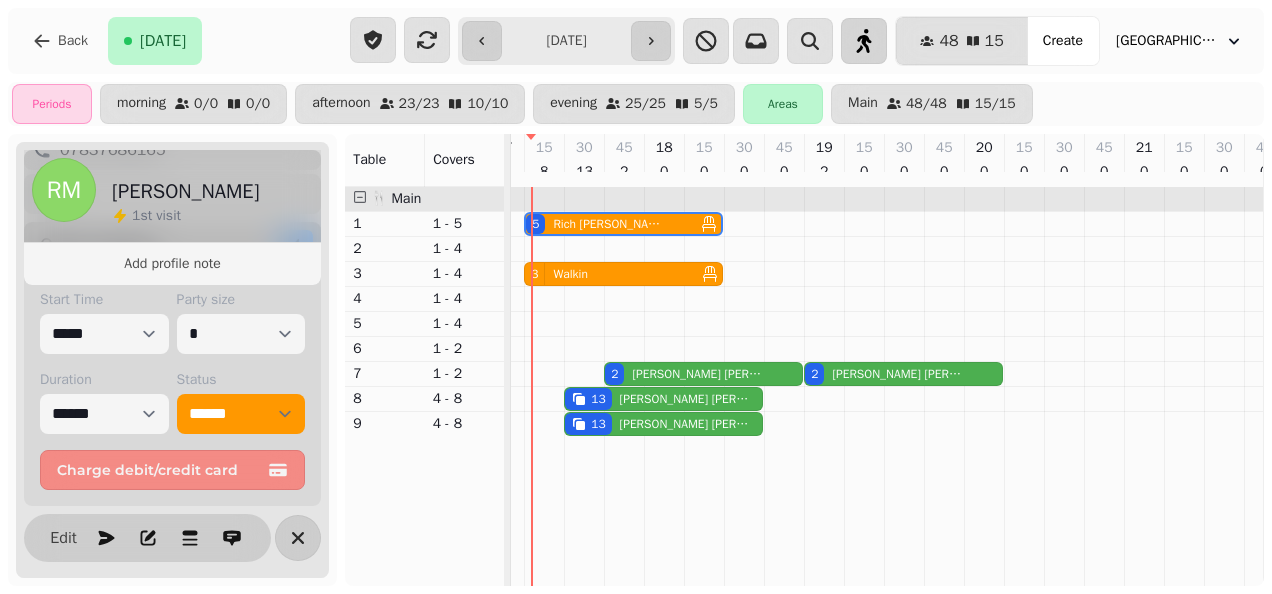 click 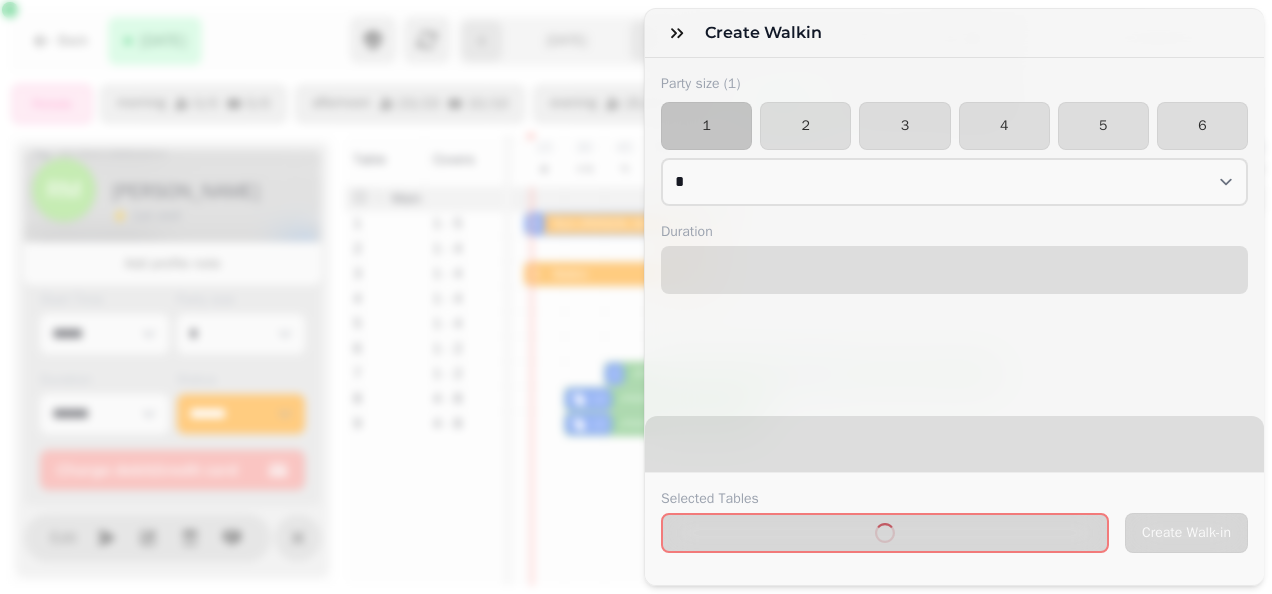 select on "****" 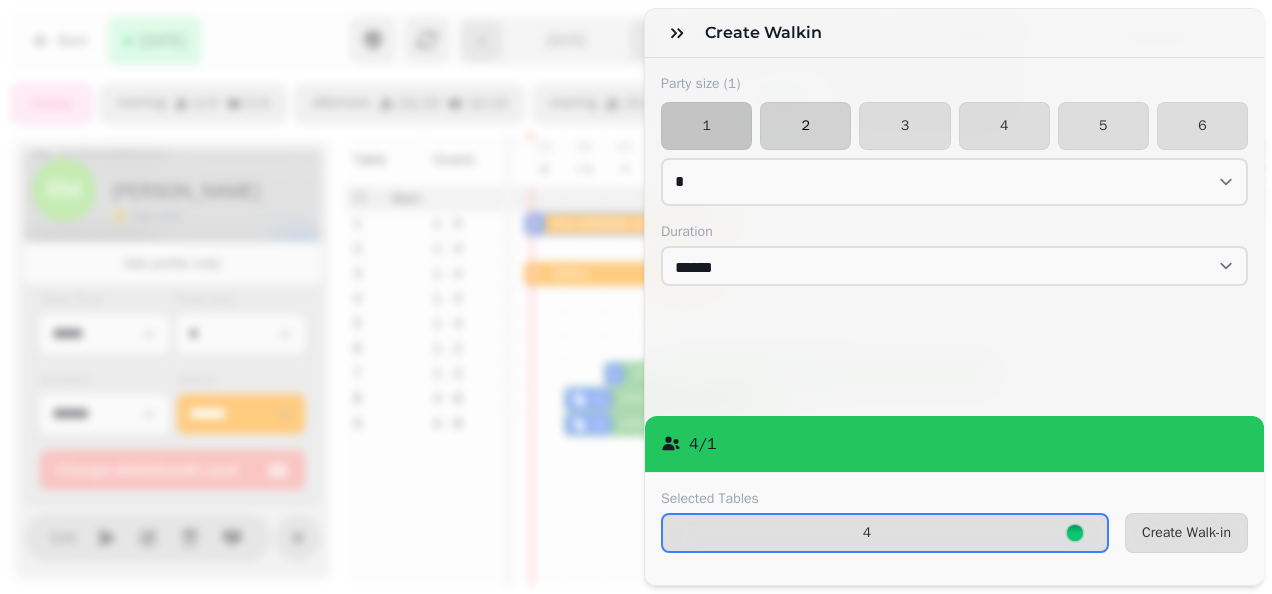 click on "2" at bounding box center (805, 126) 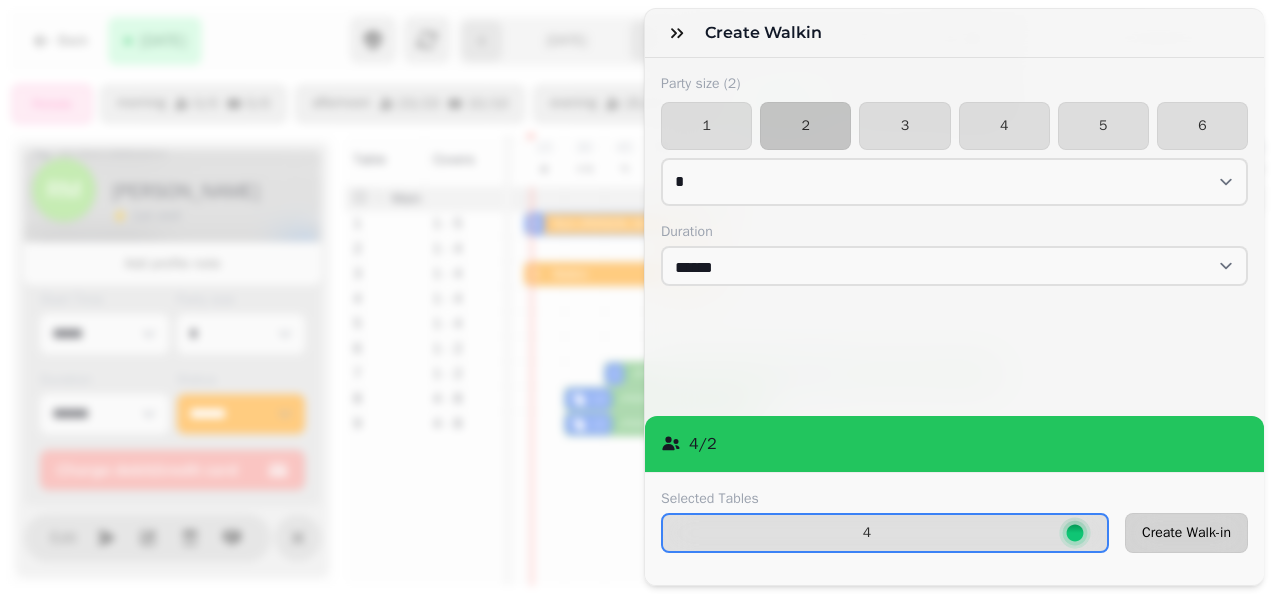 click on "Create Walk-in" at bounding box center [1186, 533] 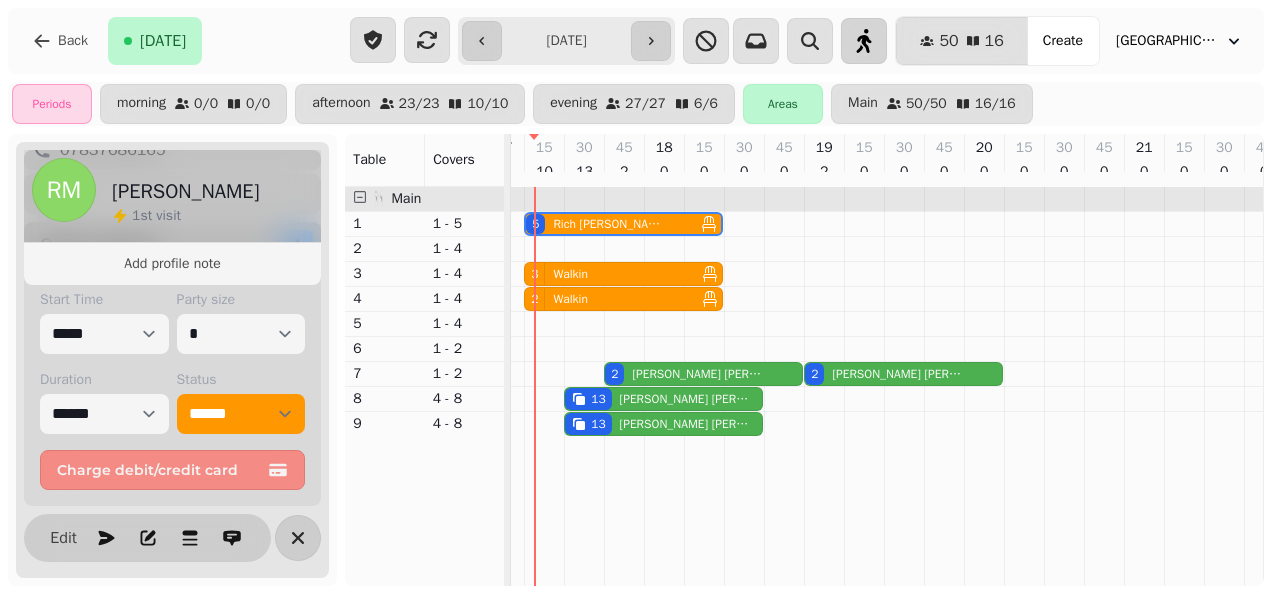 click at bounding box center (864, 41) 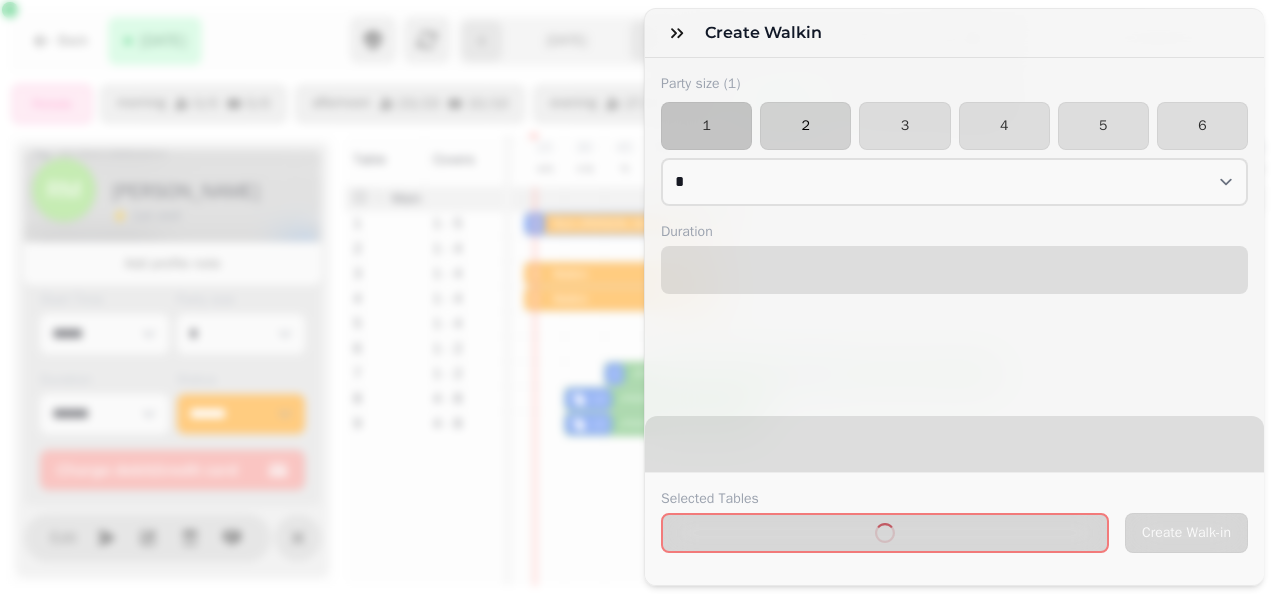 select on "****" 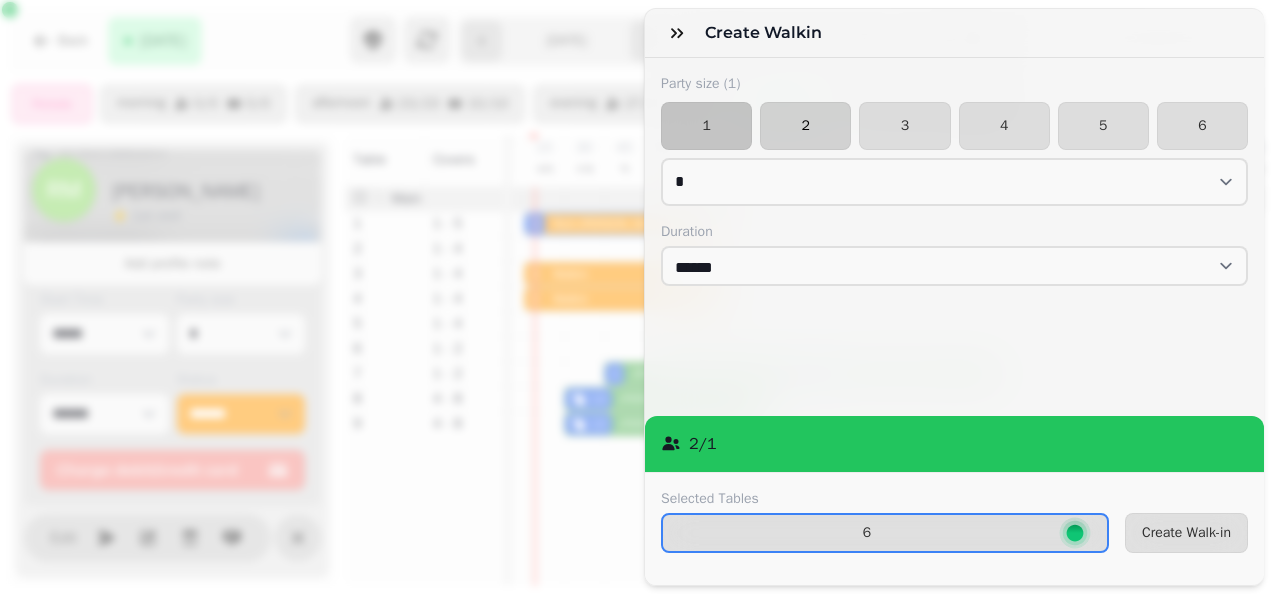 click on "2" at bounding box center [805, 126] 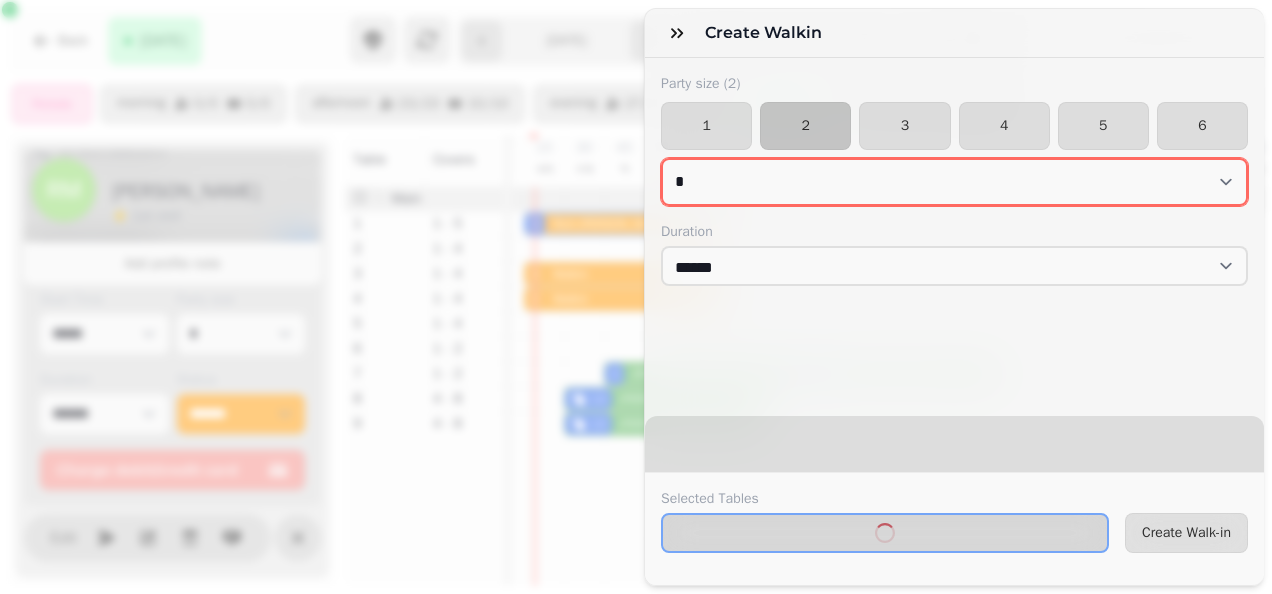 click on "* * * * * * * * * ** ** ** ** ** ** ** ** ** ** ** ** ** ** ** ** ** ** ** ** ** ** ** ** ** ** ** ** ** ** ** ** ** ** ** ** ** ** ** ** ** ** ** ** ** ** ** ** ** ** ** ** ** ** ** ** ** ** ** ** ** ** ** ** ** ** ** ** ** ** ** ** ** ** ** ** ** ** ** ** ** ** ** ** ** ** ** ** ** ** *** *** *** *** *** *** *** *** *** *** *** *** *** *** *** *** *** *** *** *** *** *** *** *** *** *** *** *** *** *** *** *** *** *** *** *** *** *** *** *** *** *** *** *** *** *** *** *** *** *** *** *** *** *** *** *** *** *** *** *** *** *** *** *** *** *** *** *** *** *** *** *** *** *** *** *** *** *** *** *** *** *** *** *** *** *** *** *** *** *** *** *** *** *** *** *** *** *** *** *** *** *** *** *** *** *** *** *** *** *** *** *** *** *** *** *** *** *** *** *** *** *** *** *** *** *** *** *** *** *** *** *** *** *** *** *** *** *** *** *** *** *** *** *** *** *** *** *** *** *** ***" at bounding box center [954, 182] 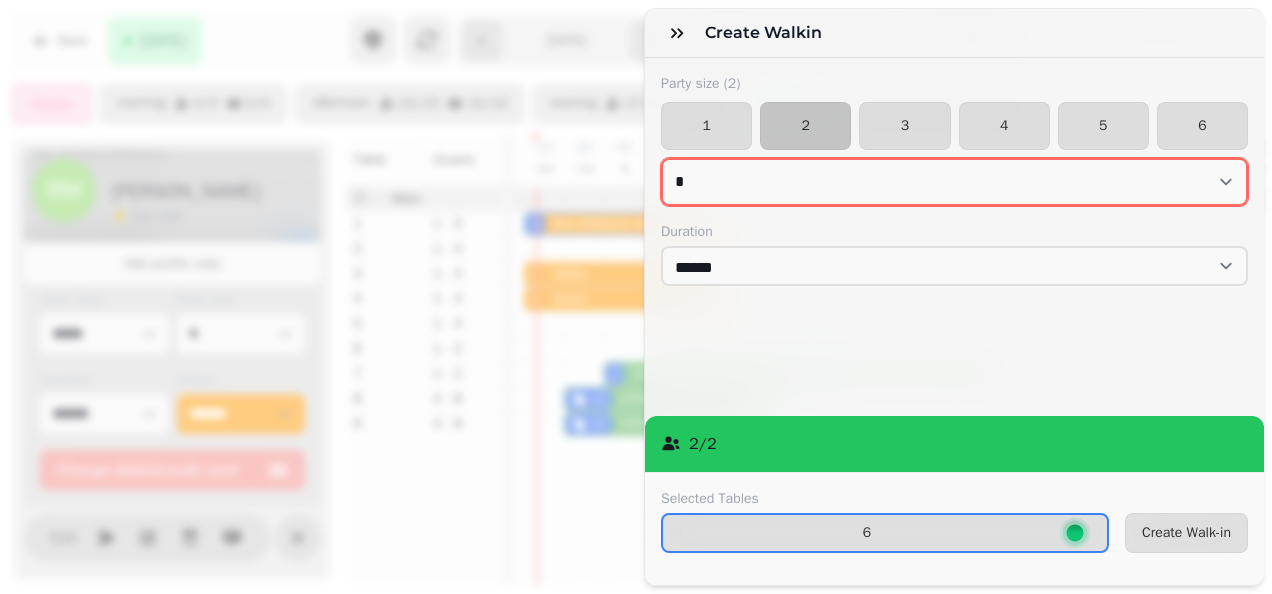 drag, startPoint x: 859, startPoint y: 116, endPoint x: 759, endPoint y: 158, distance: 108.461975 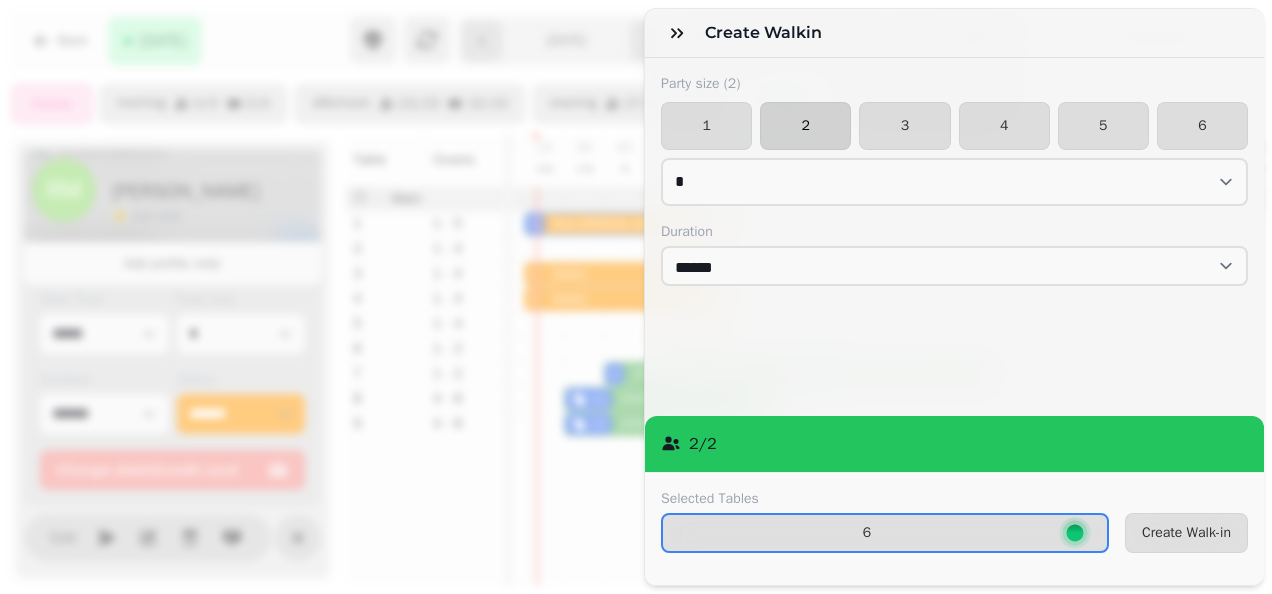 drag, startPoint x: 794, startPoint y: 136, endPoint x: 818, endPoint y: 119, distance: 29.410883 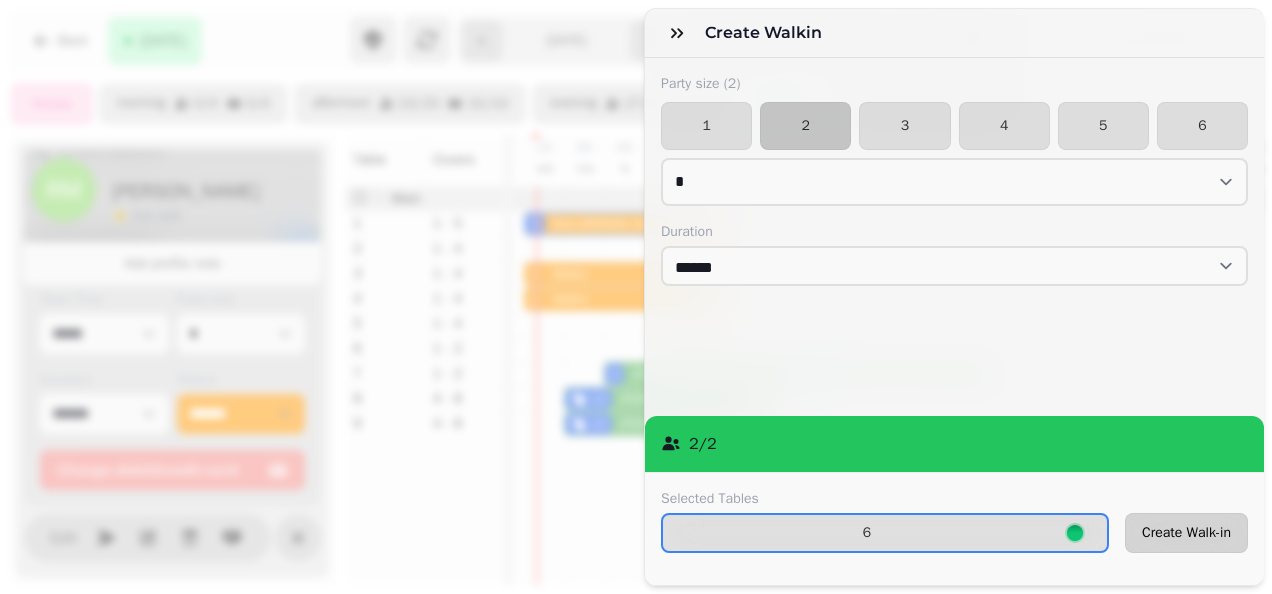 click on "Create Walk-in" at bounding box center [1186, 533] 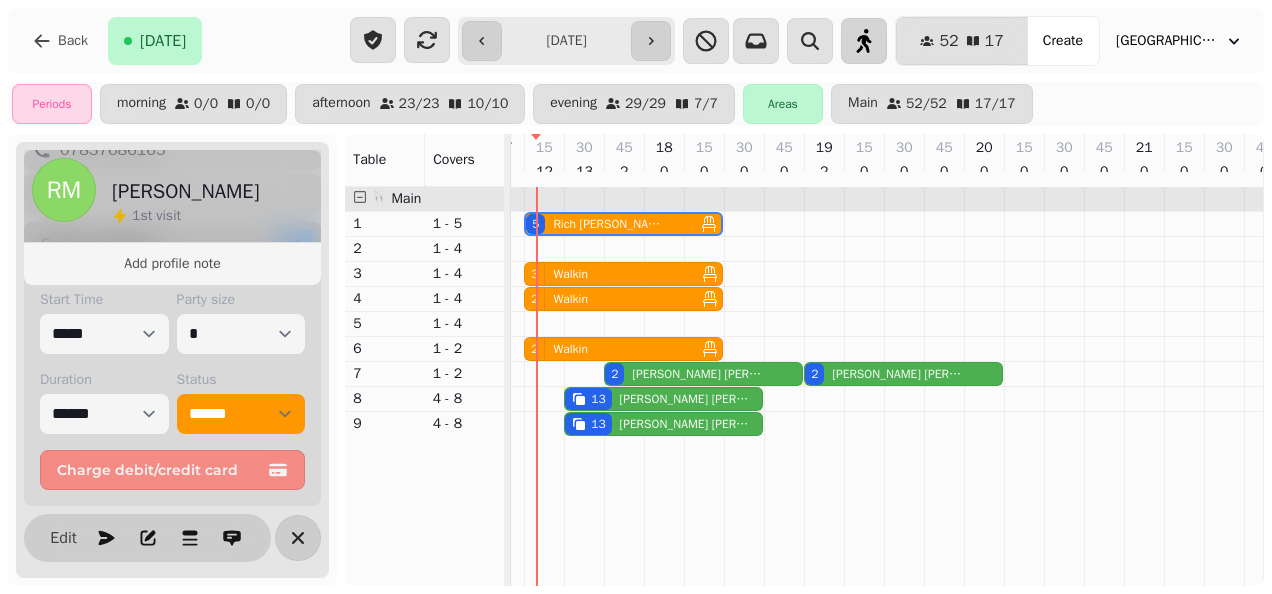 click at bounding box center (864, 41) 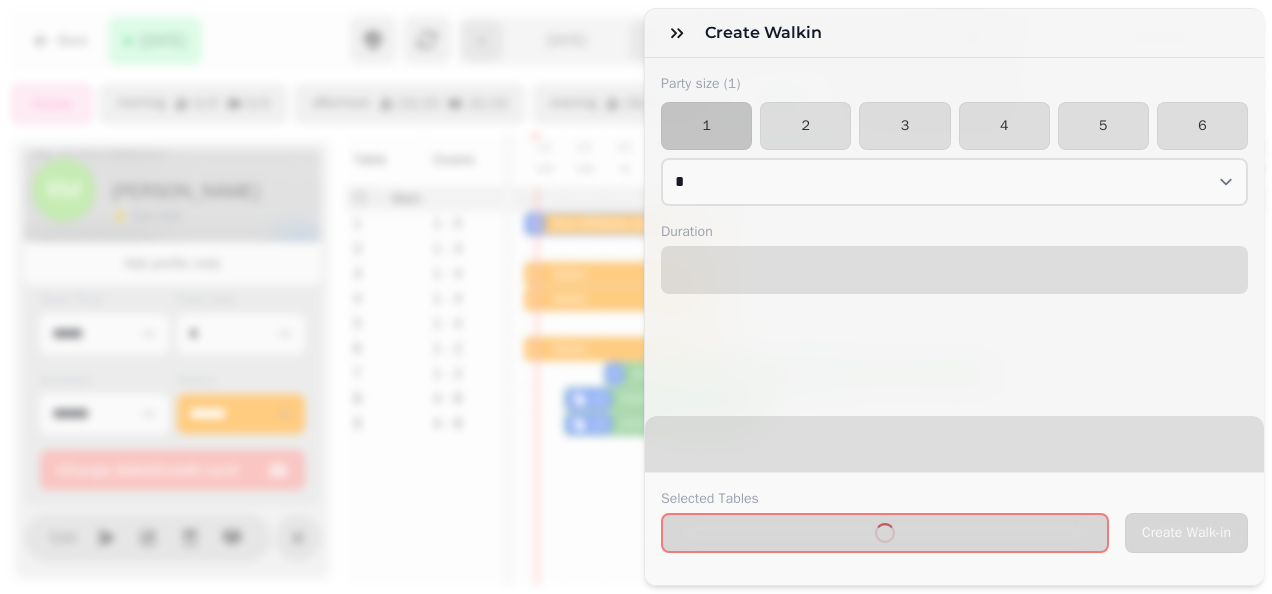 select on "****" 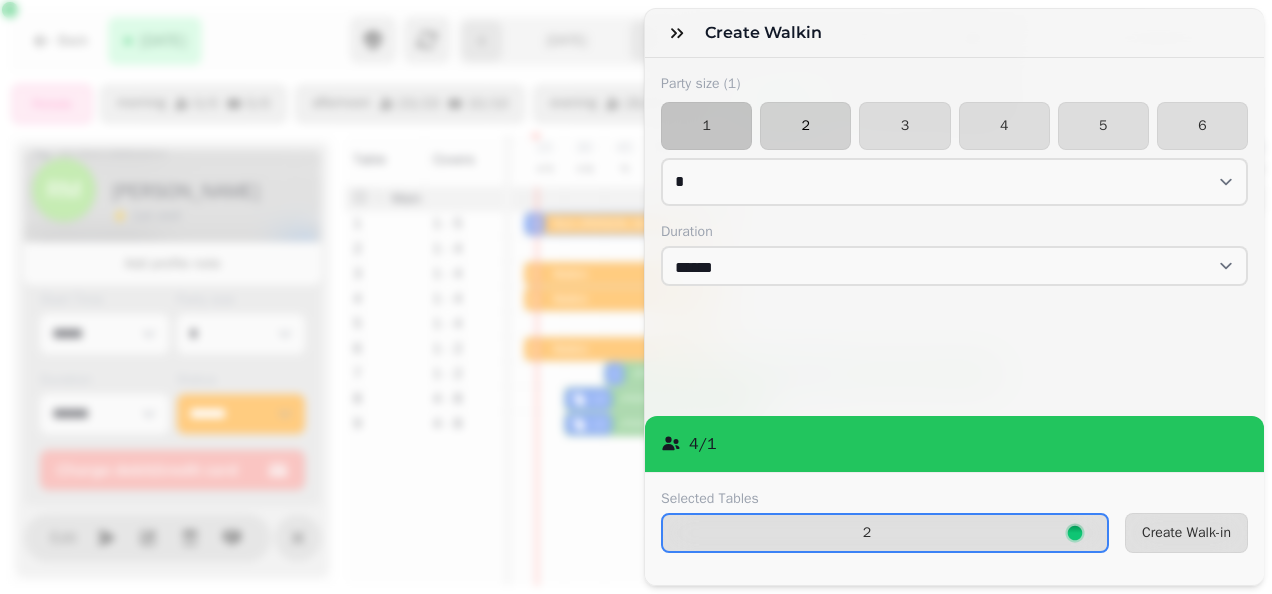 drag, startPoint x: 836, startPoint y: 112, endPoint x: 822, endPoint y: 114, distance: 14.142136 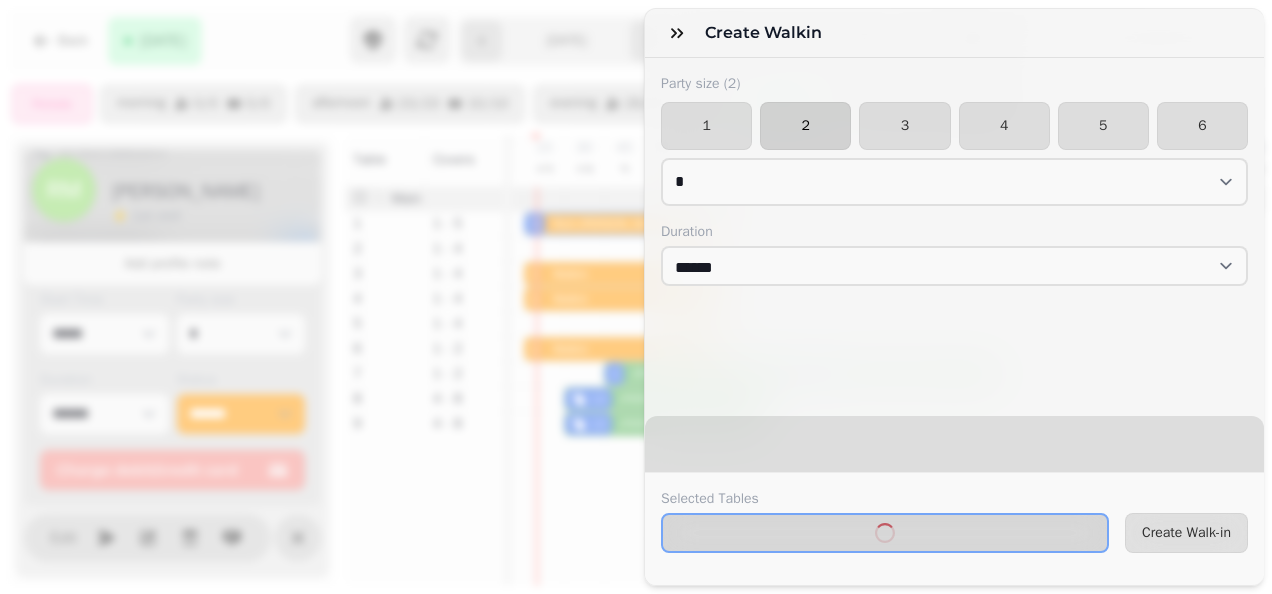 click on "2" at bounding box center (805, 126) 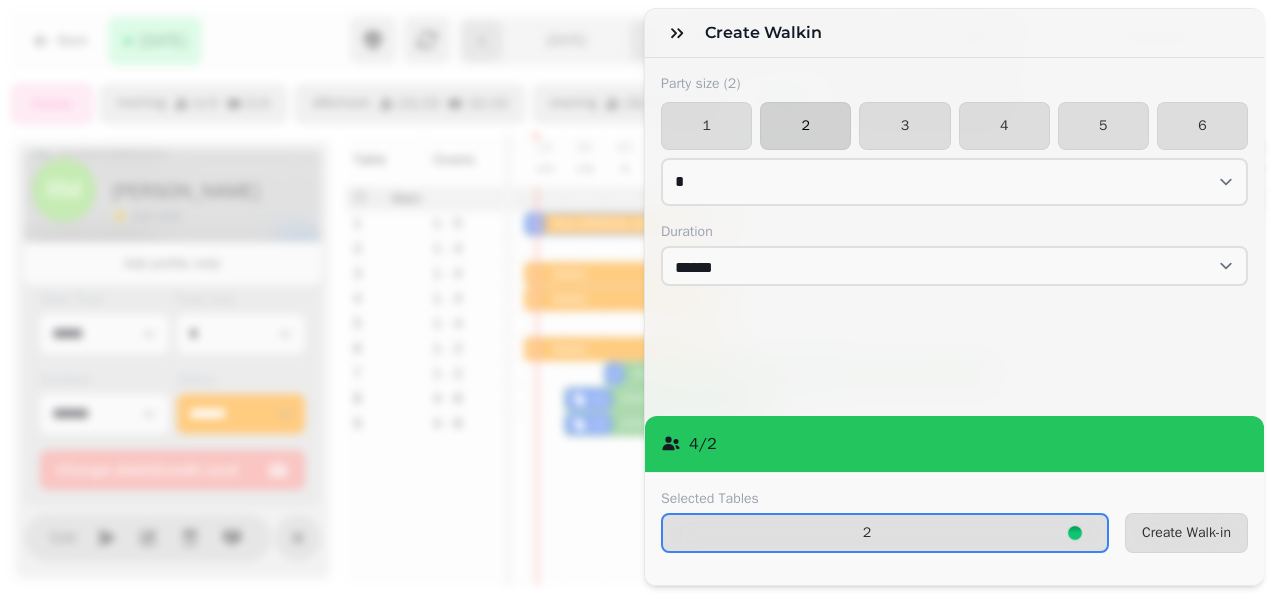 click on "2" at bounding box center [805, 126] 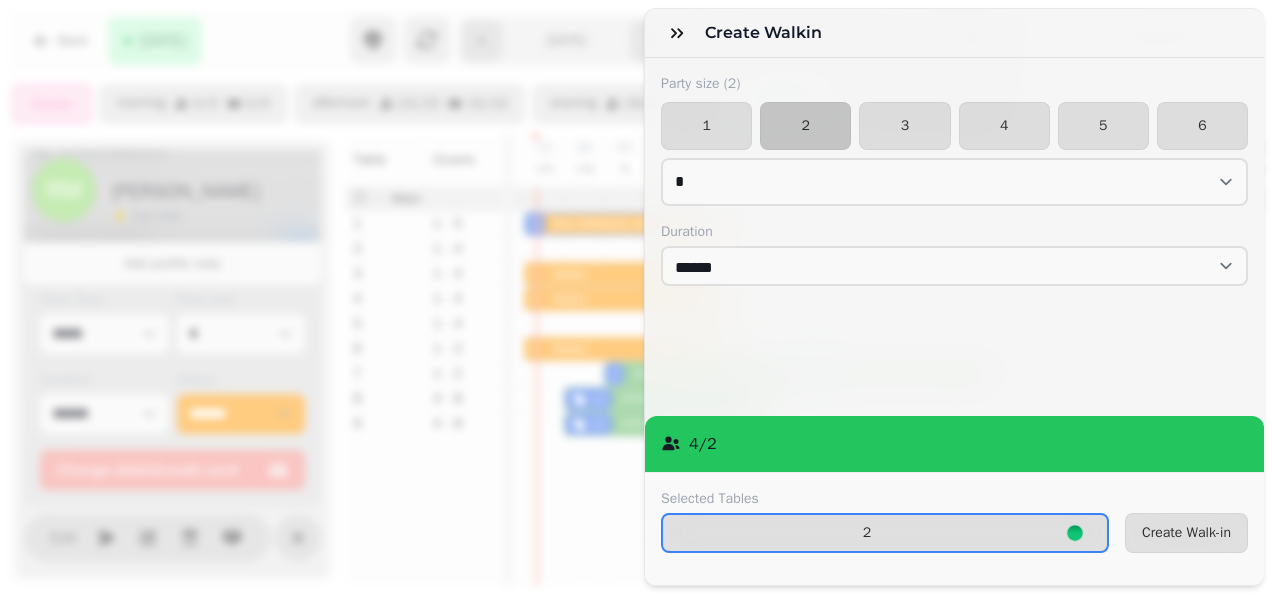 click on "Selected Tables 2   Create Walk-in" at bounding box center (954, 528) 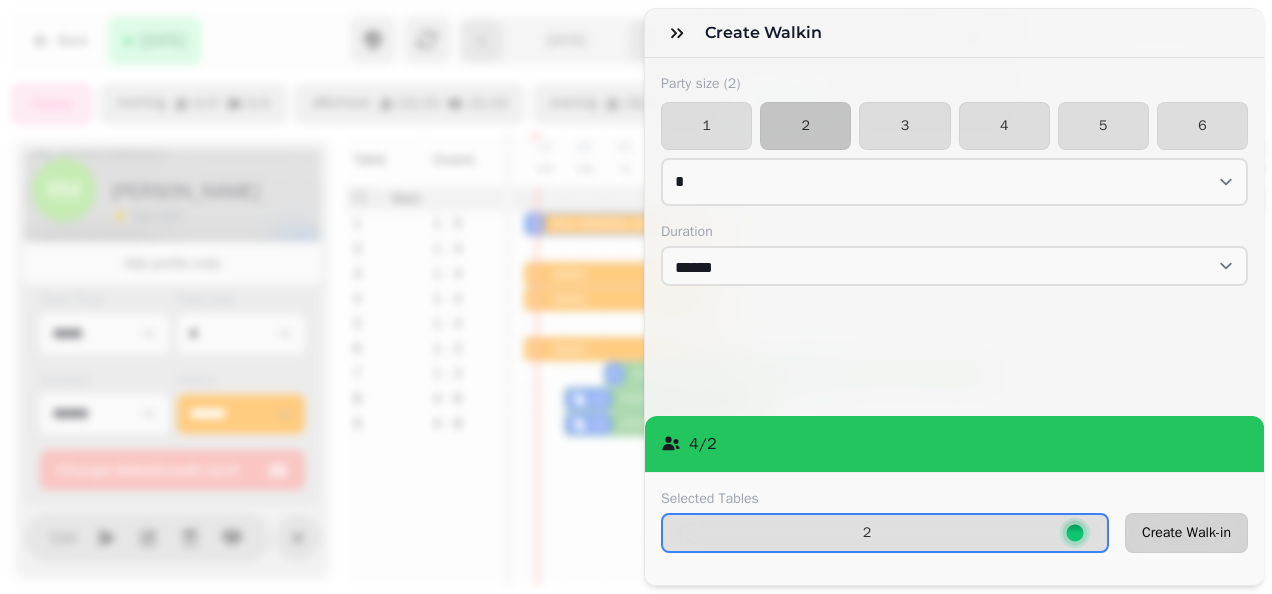 click on "Create Walk-in" at bounding box center [1186, 533] 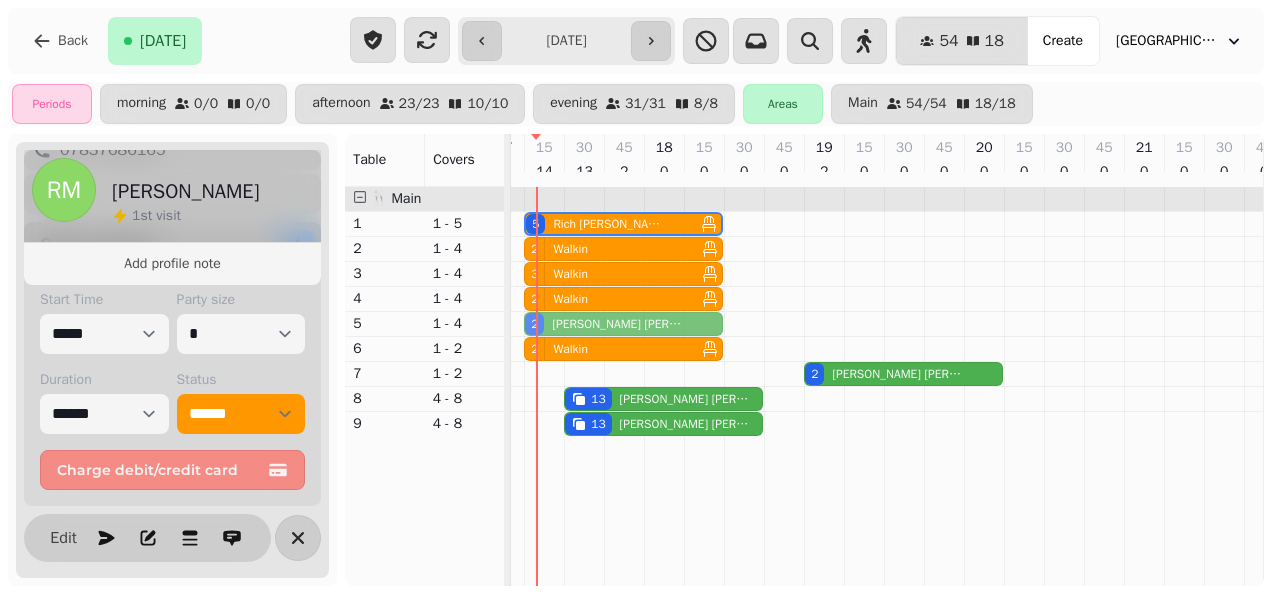 drag, startPoint x: 664, startPoint y: 384, endPoint x: 597, endPoint y: 342, distance: 79.07591 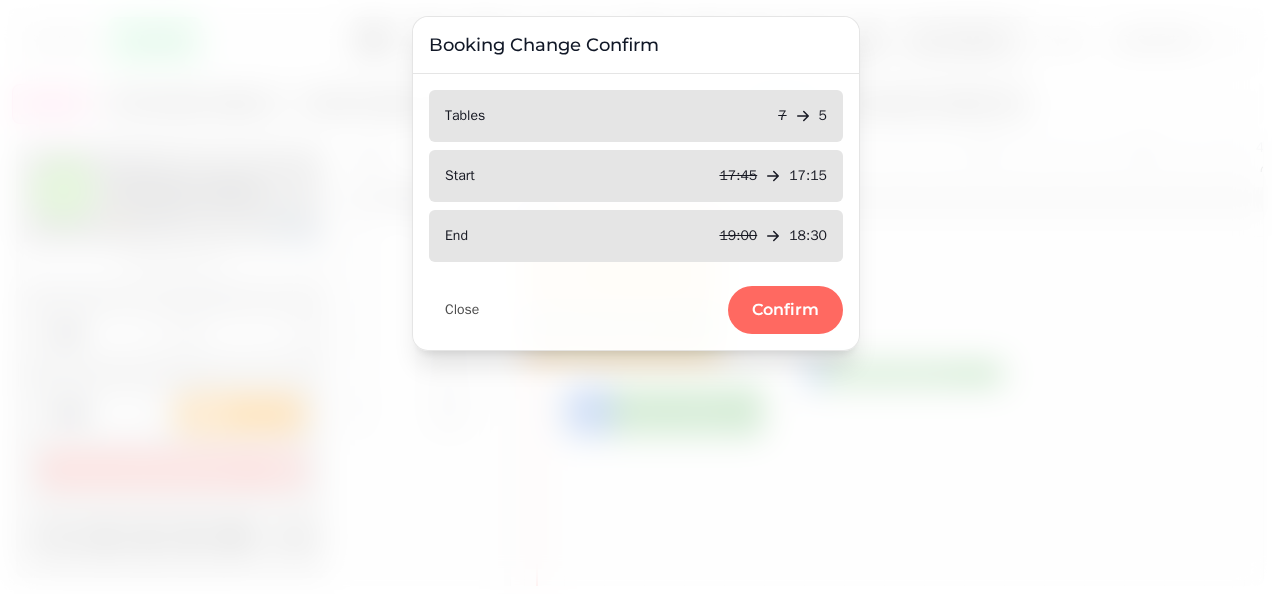 click at bounding box center (636, 297) 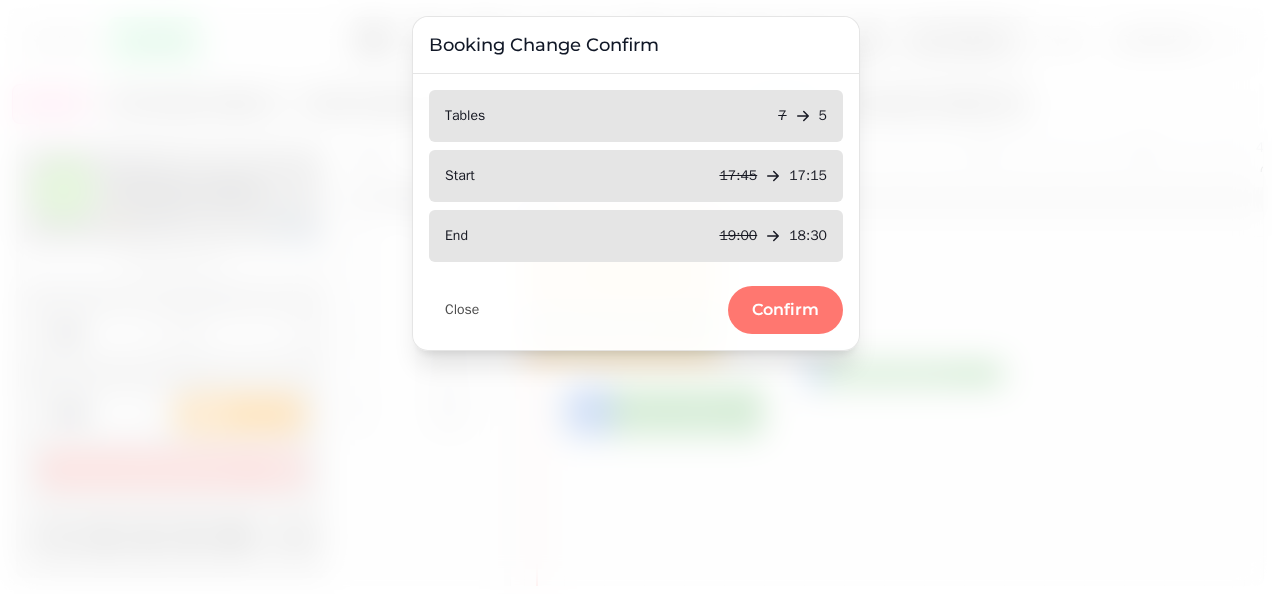 click on "Confirm" at bounding box center [785, 310] 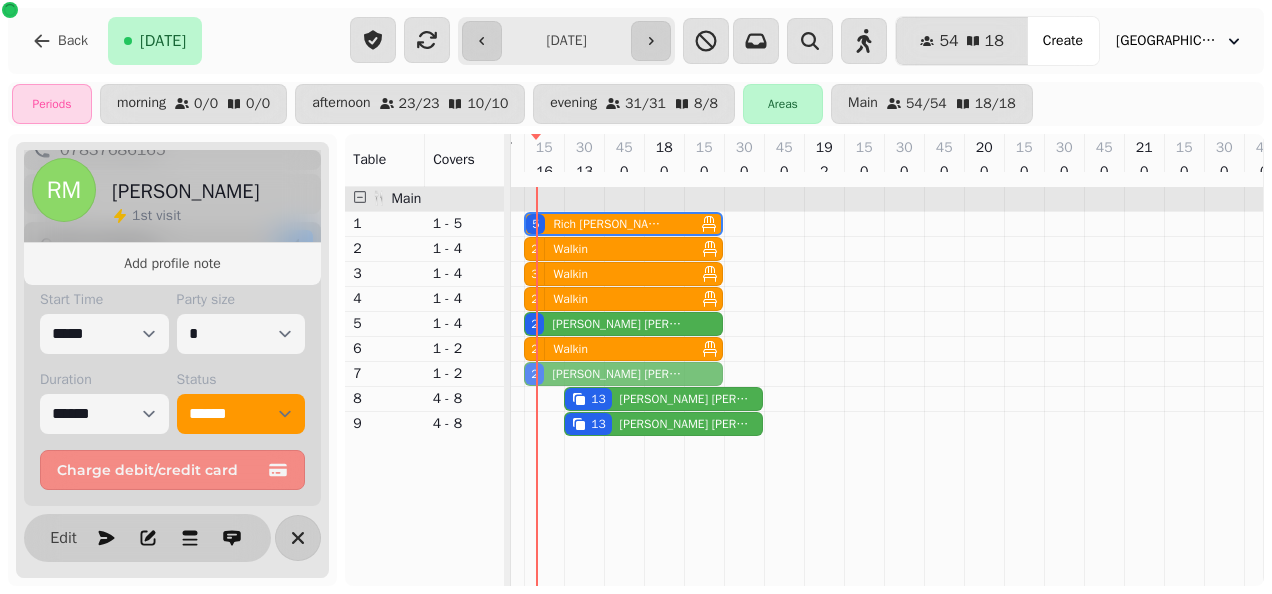 drag, startPoint x: 876, startPoint y: 376, endPoint x: 602, endPoint y: 379, distance: 274.01642 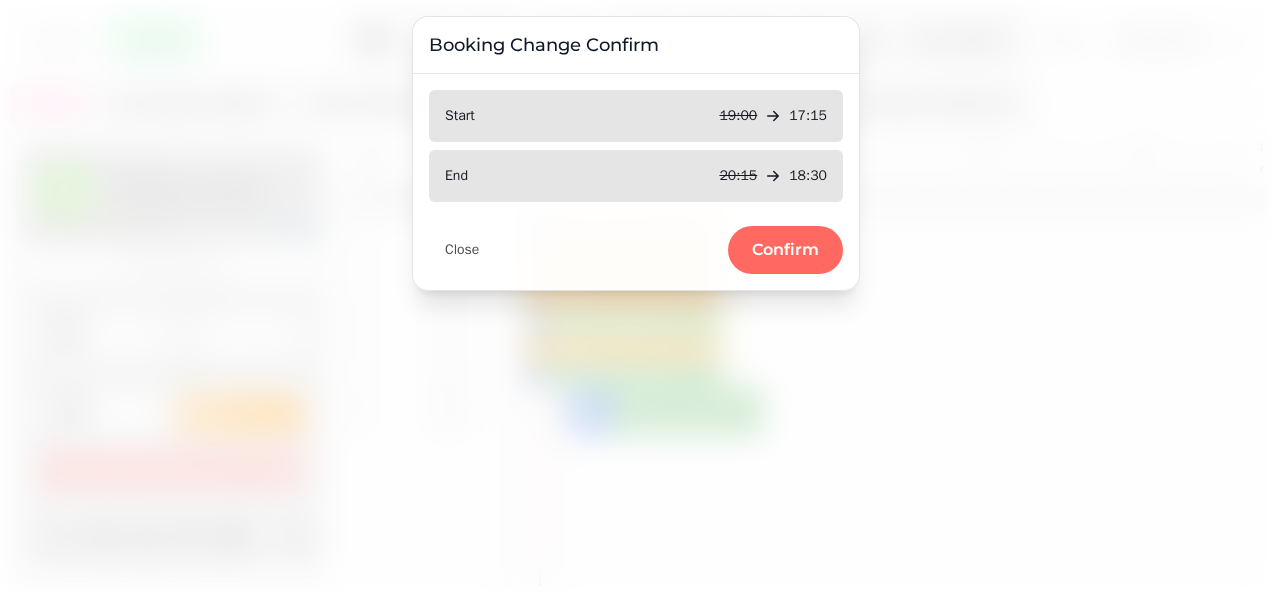 click at bounding box center [636, 297] 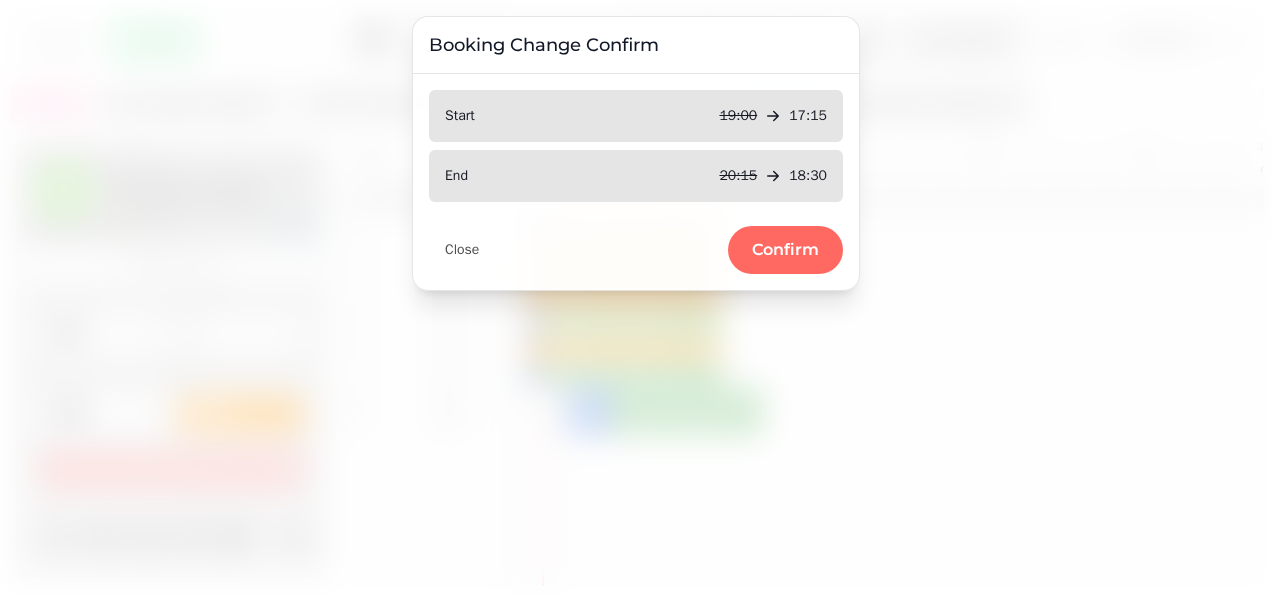 click at bounding box center (636, 297) 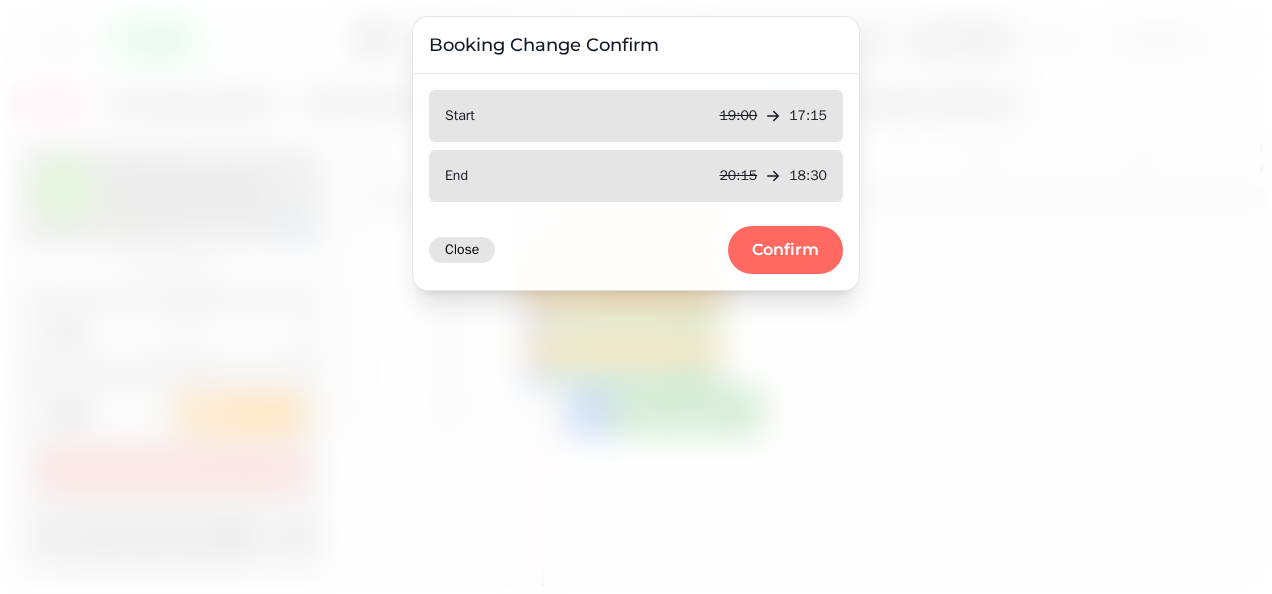 click on "Close" at bounding box center [462, 250] 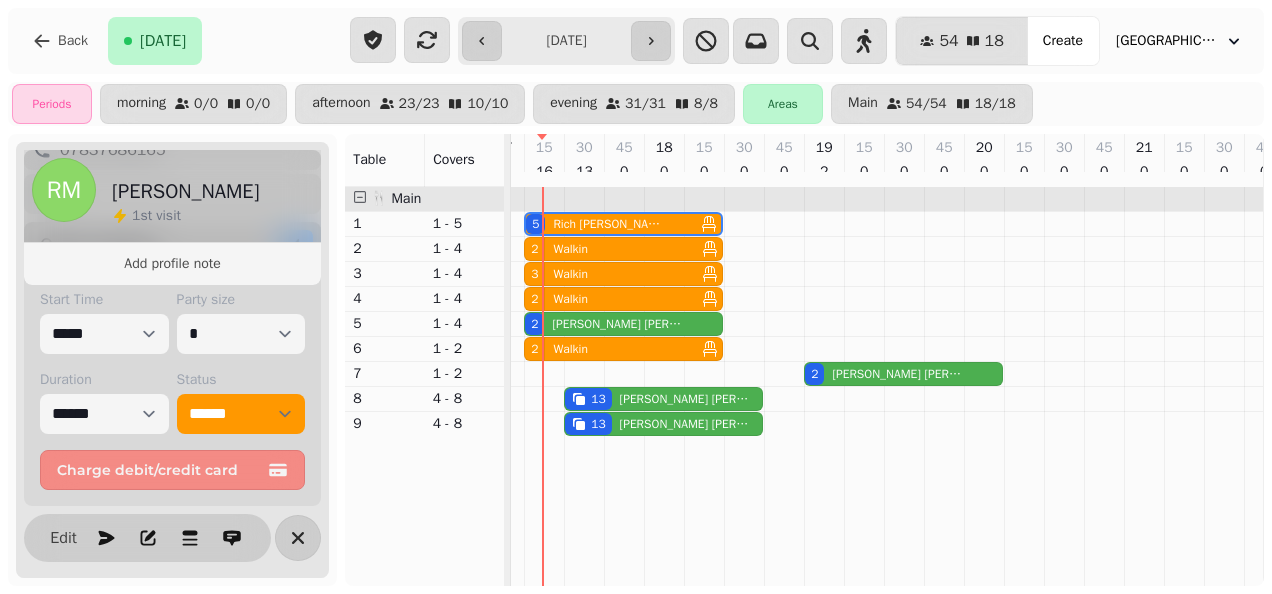 click on "1 - 4" at bounding box center [465, 274] 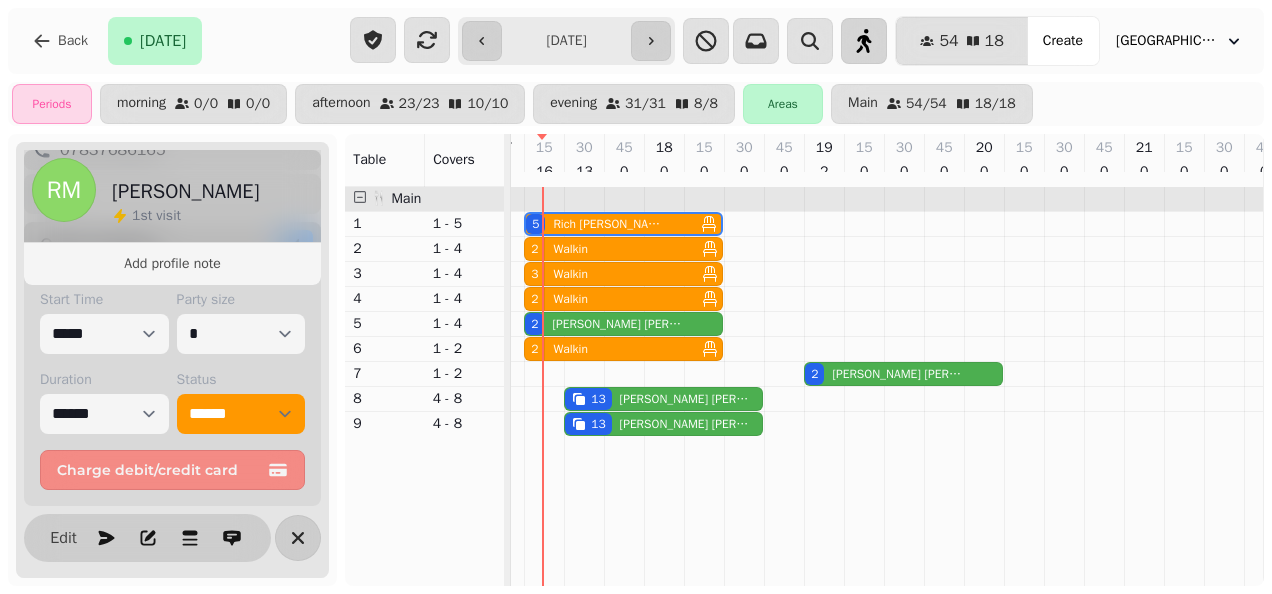 click at bounding box center [864, 41] 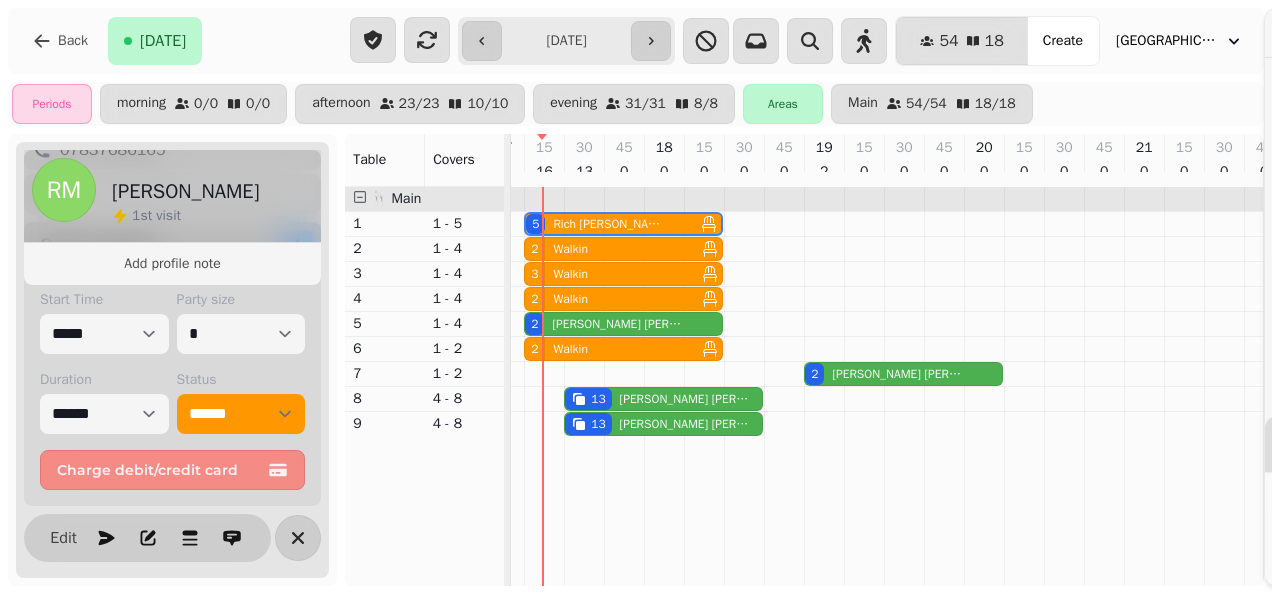 select on "****" 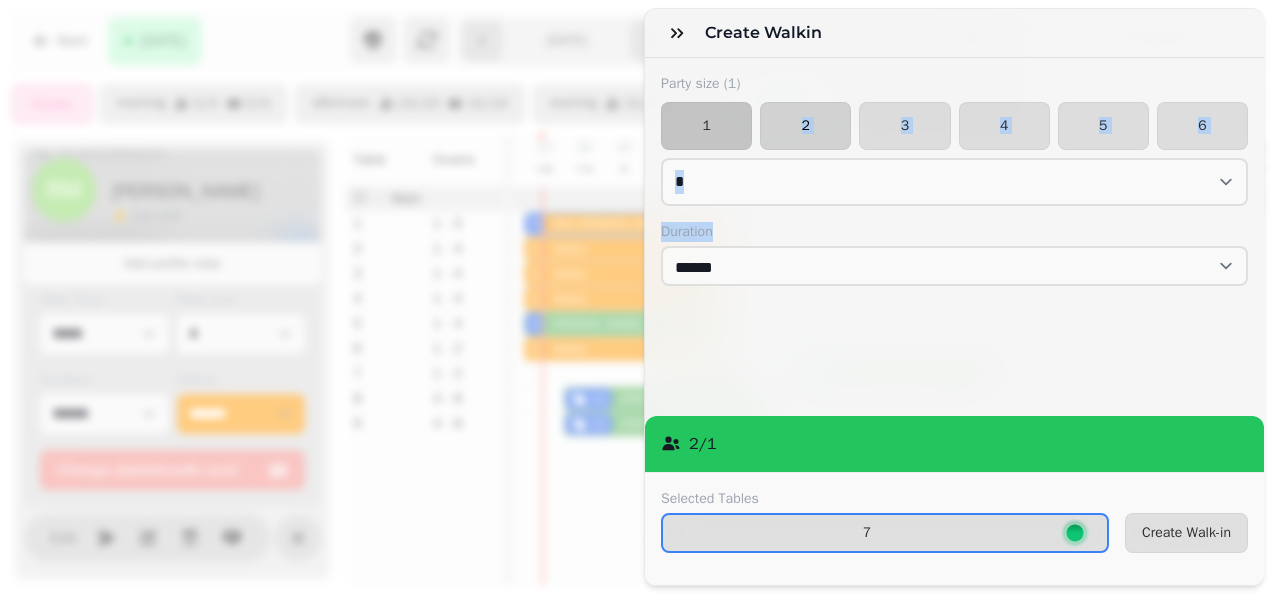 drag, startPoint x: 930, startPoint y: 216, endPoint x: 787, endPoint y: 137, distance: 163.37074 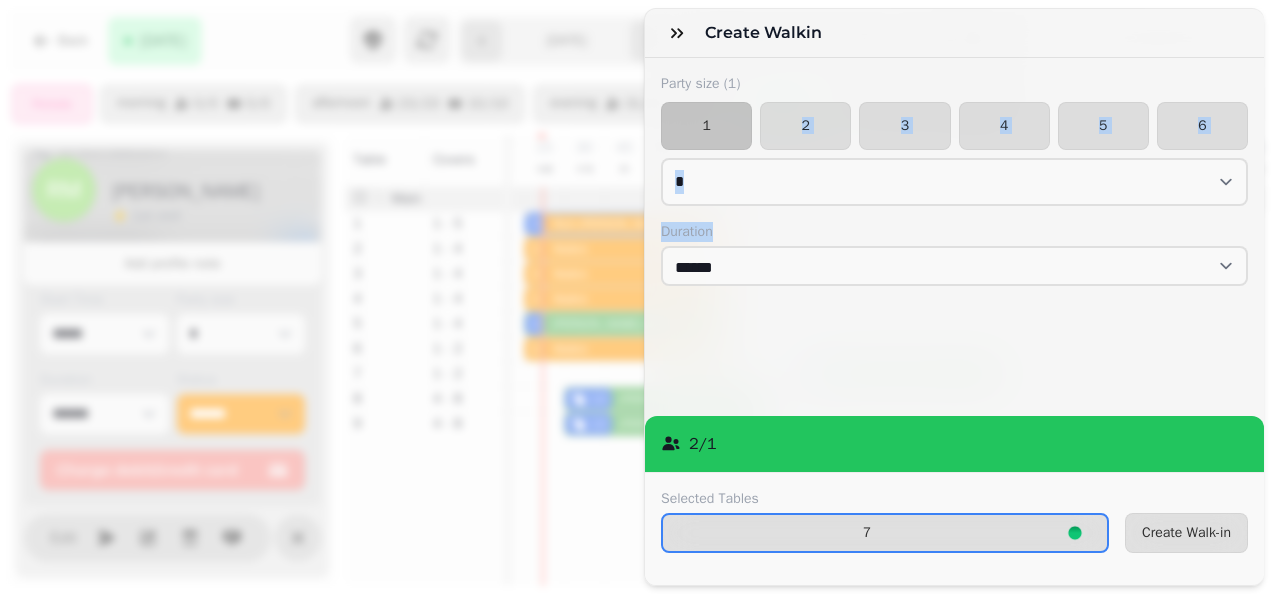click on "Party size ( 1 ) 1 2 3 4 5 6 * * * * * * * * * ** ** ** ** ** ** ** ** ** ** ** ** ** ** ** ** ** ** ** ** ** ** ** ** ** ** ** ** ** ** ** ** ** ** ** ** ** ** ** ** ** ** ** ** ** ** ** ** ** ** ** ** ** ** ** ** ** ** ** ** ** ** ** ** ** ** ** ** ** ** ** ** ** ** ** ** ** ** ** ** ** ** ** ** ** ** ** ** ** ** *** *** *** *** *** *** *** *** *** *** *** *** *** *** *** *** *** *** *** *** *** *** *** *** *** *** *** *** *** *** *** *** *** *** *** *** *** *** *** *** *** *** *** *** *** *** *** *** *** *** *** *** *** *** *** *** *** *** *** *** *** *** *** *** *** *** *** *** *** *** *** *** *** *** *** *** *** *** *** *** *** *** *** *** *** *** *** *** *** *** *** *** *** *** *** *** *** *** *** *** *** *** *** *** *** *** *** *** *** *** *** *** *** *** *** *** *** *** *** *** *** *** *** *** *** *** *** *** *** *** *** *** *** *** *** *** *** *** *** *** *** *** *** *** *** *** *** *** *** *** *** Duration ****** ****** ****** ****** ****** ****** ****** ****** ****** ****** ****** ****** ******" at bounding box center [954, 229] 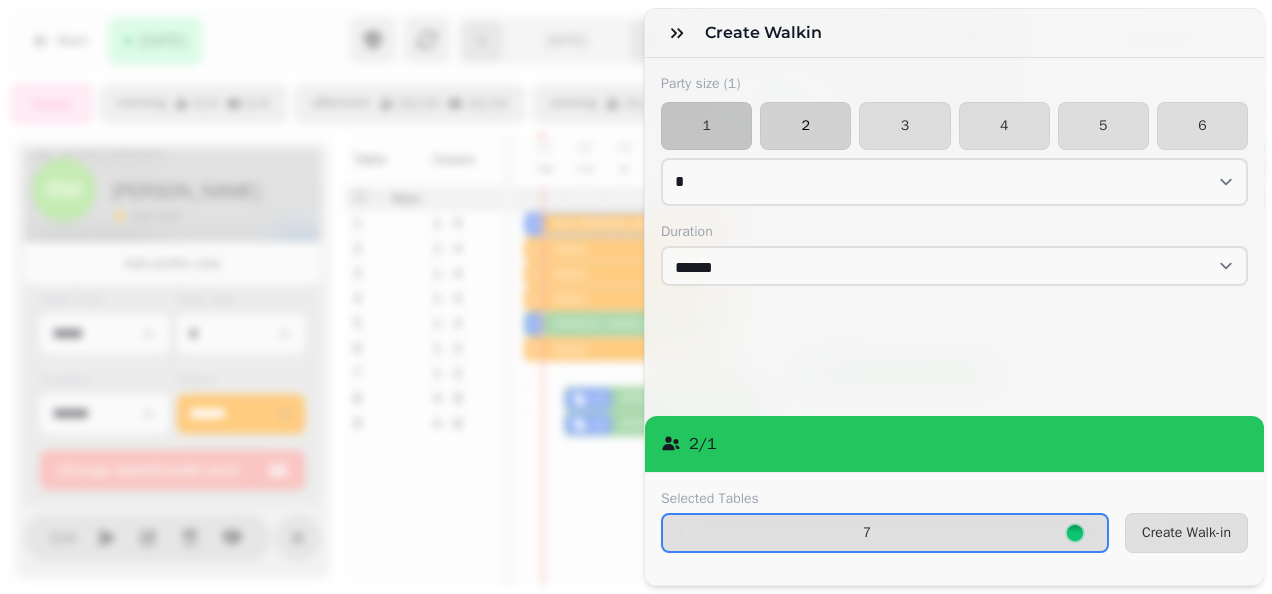 click on "2" at bounding box center (805, 126) 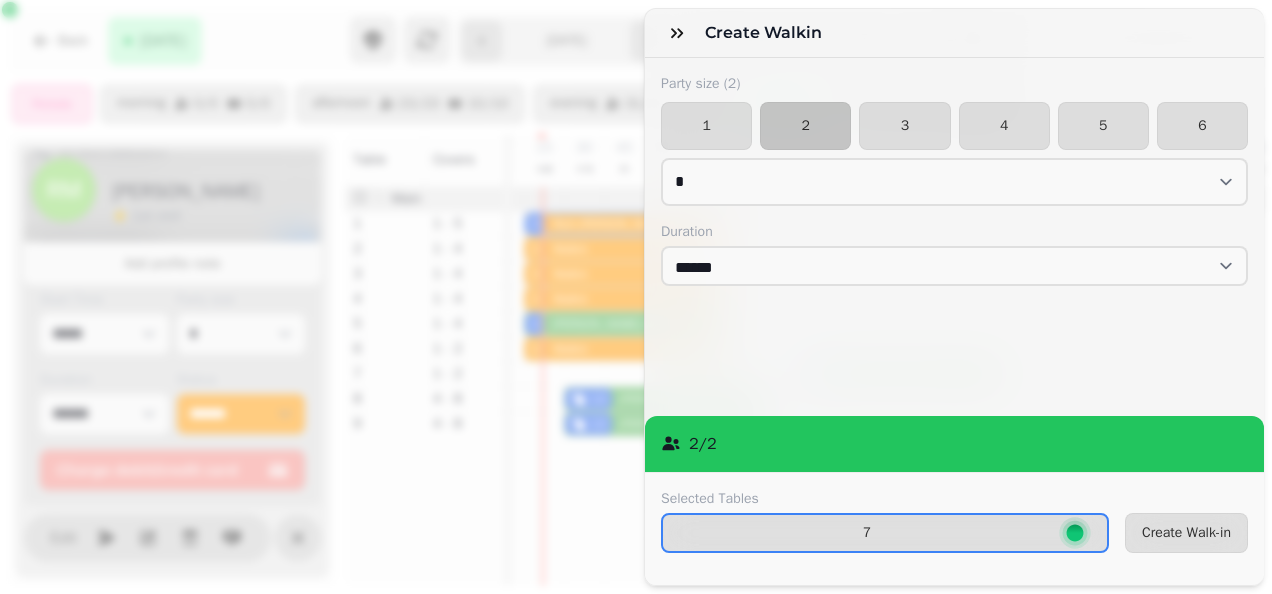 click on "2 / 2" at bounding box center (954, 444) 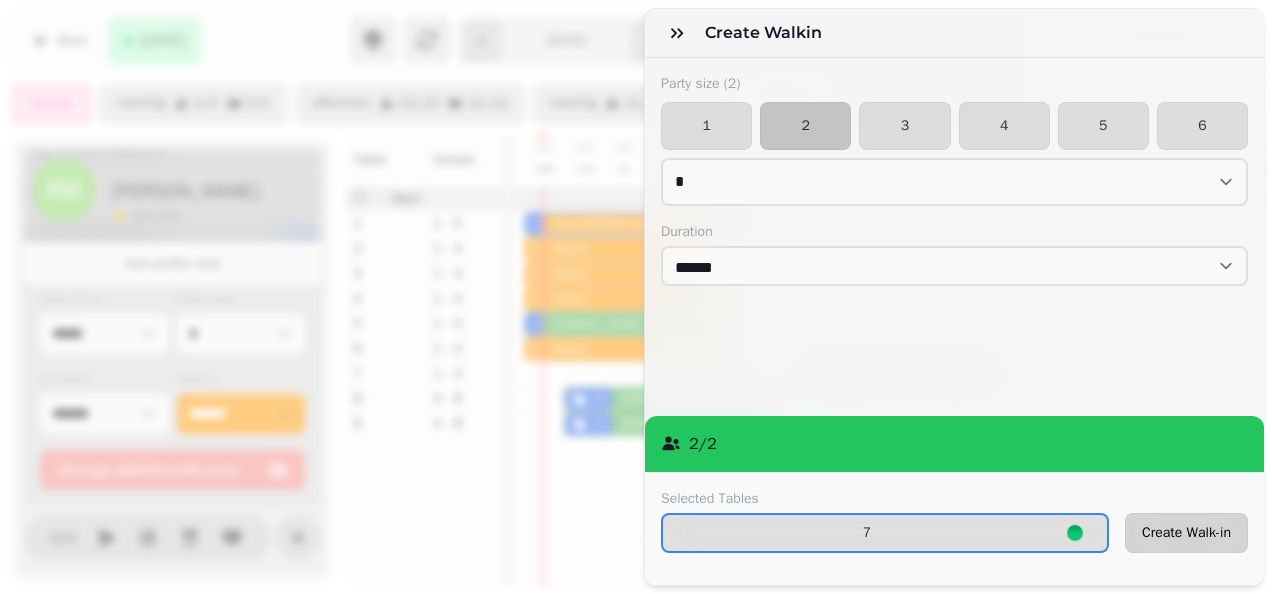 click on "Create Walk-in" at bounding box center (1186, 533) 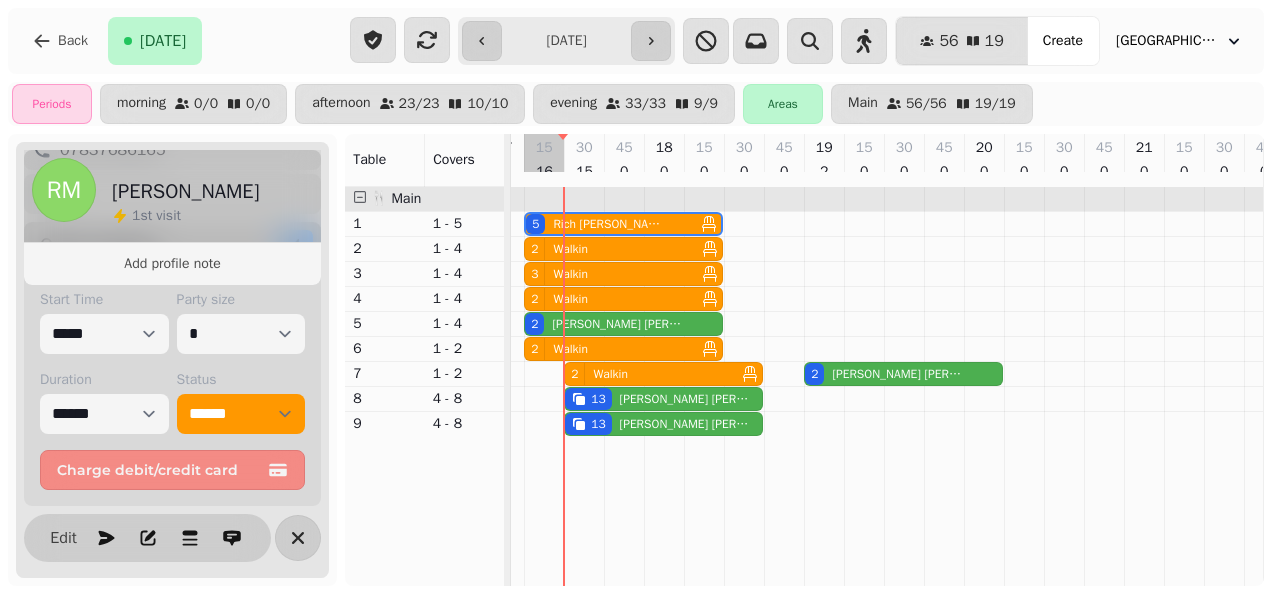 type 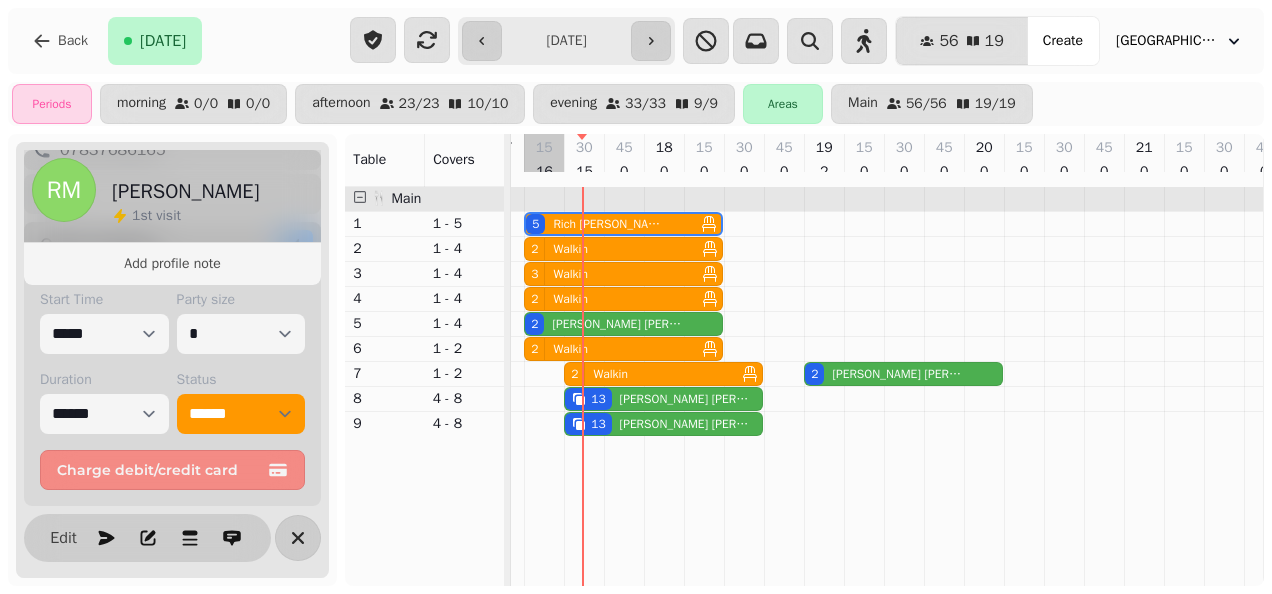 click at bounding box center [864, 41] 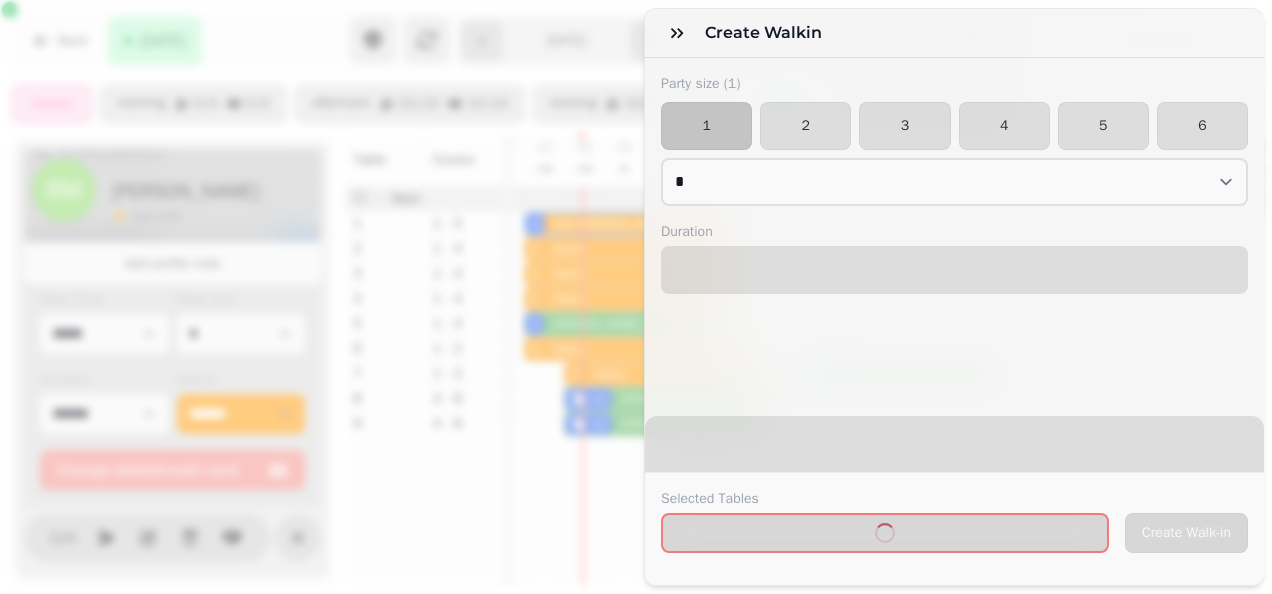 select on "****" 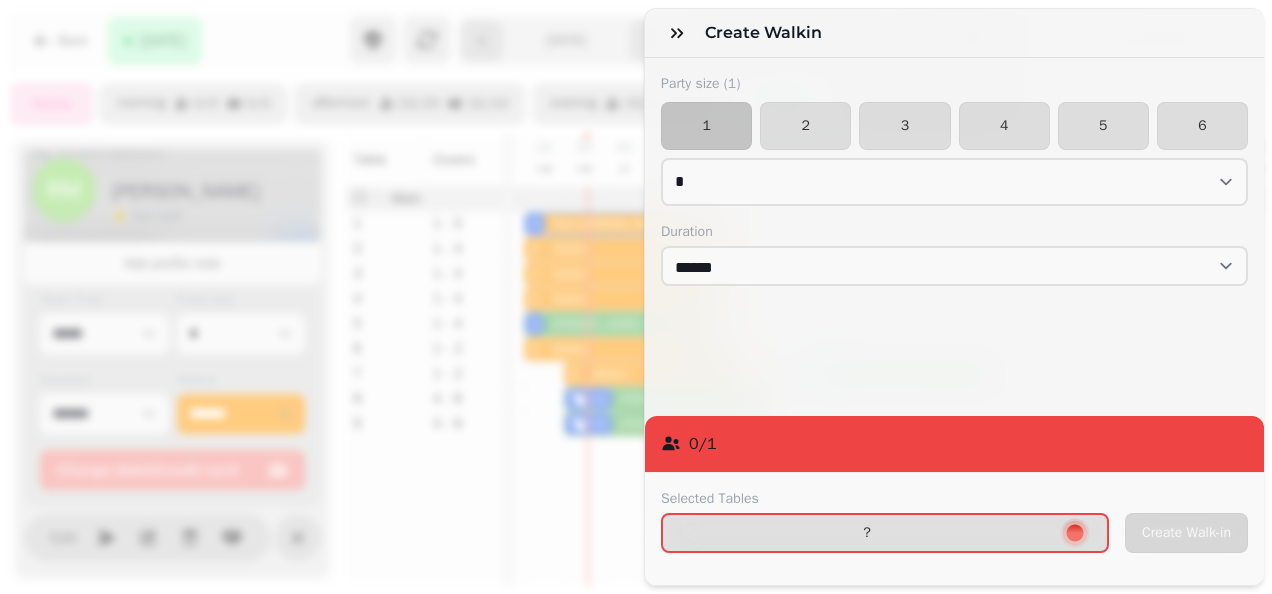 click on "Create walkin Party size ( 1 ) 1 2 3 4 5 6 * * * * * * * * * ** ** ** ** ** ** ** ** ** ** ** ** ** ** ** ** ** ** ** ** ** ** ** ** ** ** ** ** ** ** ** ** ** ** ** ** ** ** ** ** ** ** ** ** ** ** ** ** ** ** ** ** ** ** ** ** ** ** ** ** ** ** ** ** ** ** ** ** ** ** ** ** ** ** ** ** ** ** ** ** ** ** ** ** ** ** ** ** ** ** *** *** *** *** *** *** *** *** *** *** *** *** *** *** *** *** *** *** *** *** *** *** *** *** *** *** *** *** *** *** *** *** *** *** *** *** *** *** *** *** *** *** *** *** *** *** *** *** *** *** *** *** *** *** *** *** *** *** *** *** *** *** *** *** *** *** *** *** *** *** *** *** *** *** *** *** *** *** *** *** *** *** *** *** *** *** *** *** *** *** *** *** *** *** *** *** *** *** *** *** *** *** *** *** *** *** *** *** *** *** *** *** *** *** *** *** *** *** *** *** *** *** *** *** *** *** *** *** *** *** *** *** *** *** *** *** *** *** *** *** *** *** *** *** *** *** *** *** *** *** *** Duration ****** ****** ****** ****** ****** ****** ****** ****** ****** ****** ****** 0 /" at bounding box center (636, 313) 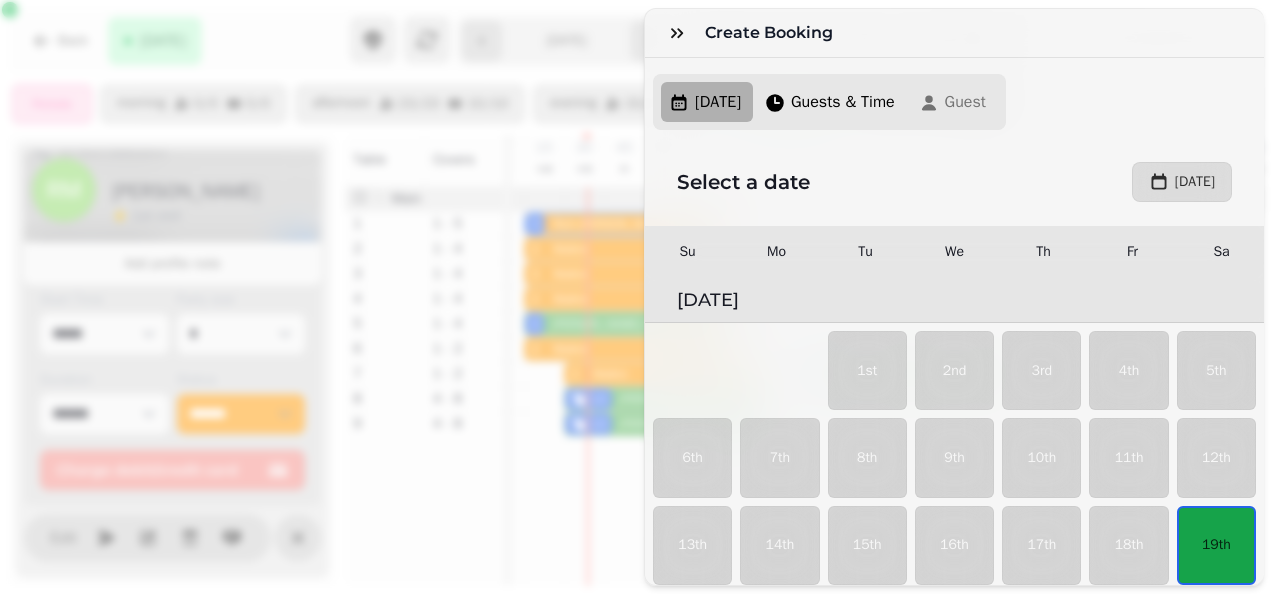 scroll, scrollTop: 151, scrollLeft: 0, axis: vertical 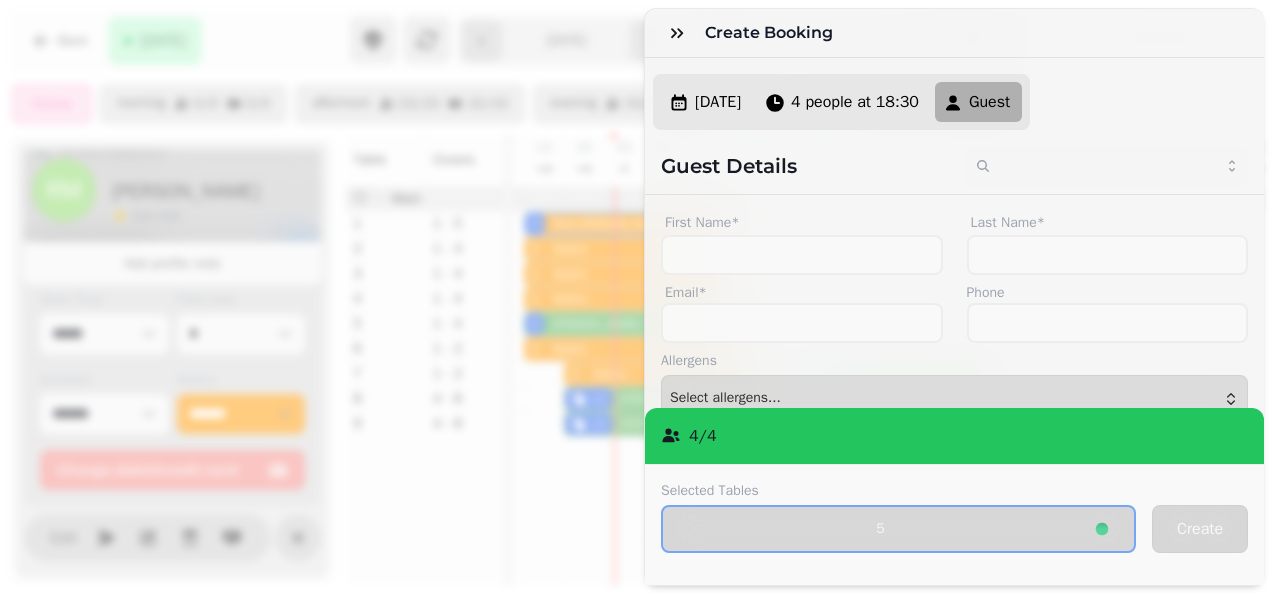 click 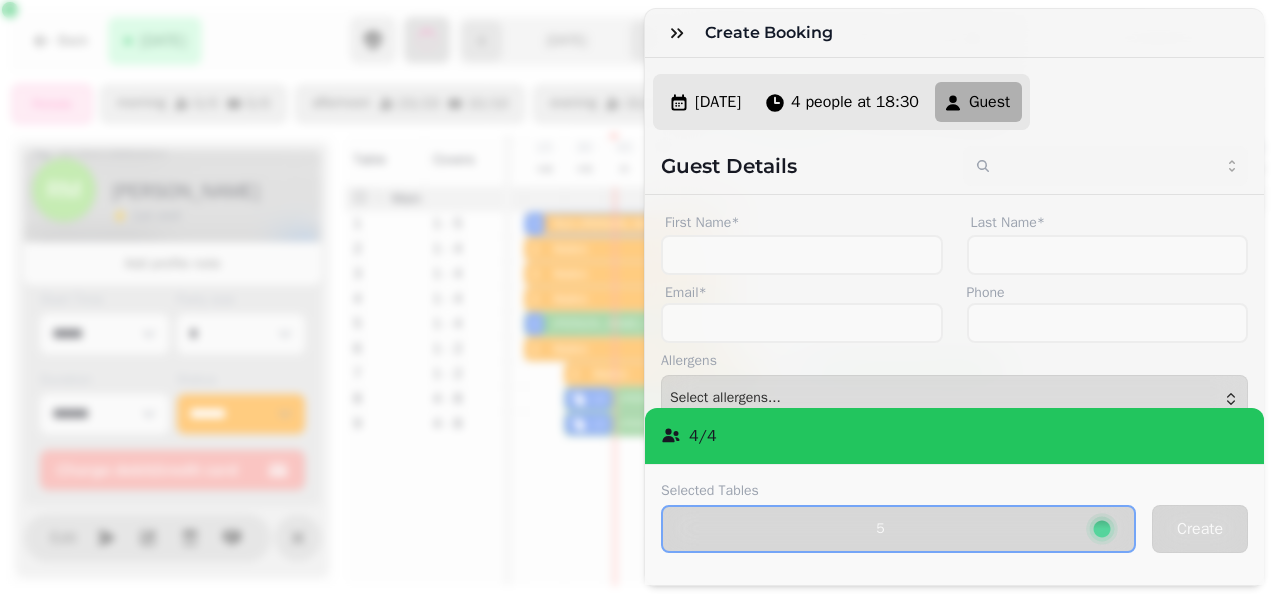 click on "Create Booking Sat, Jul 19, 25 4 people at 18:30 Guest Guest Details First Name* Last Name* Email* Phone Allergens Allergens Milk Eggs Fish Molluscs Crustaceans Lupin Gluten Nuts Tree nuts Sesame Celery Soya Sulphur dioxide Mustard Continue ( Select allergens... ) Select allergens... Internal Note Locked Lock the booking to prevent further changes and stop updates Wheelchair One or more members of party requires wheelchair access Buggy One or more members of party requires buggy access Highchair One or more members of party requires a highchair Marketing opt-in Does user agree to opt into marketing? Confirmation email Guest shall receive email confirmation of this change 4 / 4 Selected Tables 5   Create" at bounding box center [636, 313] 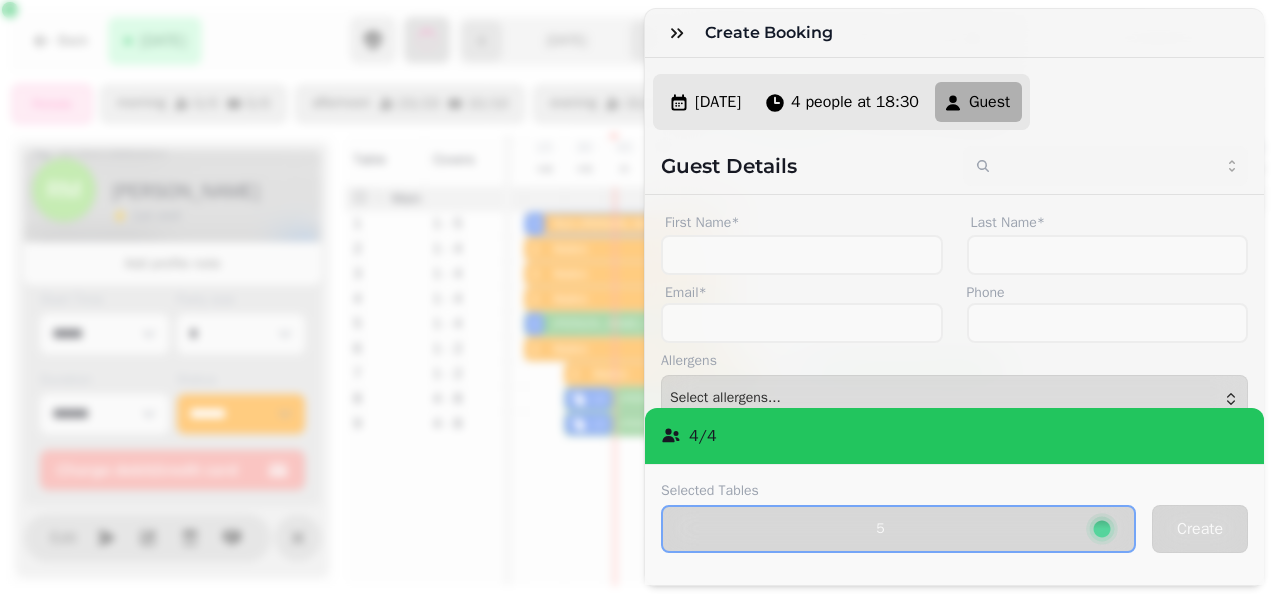 select on "**********" 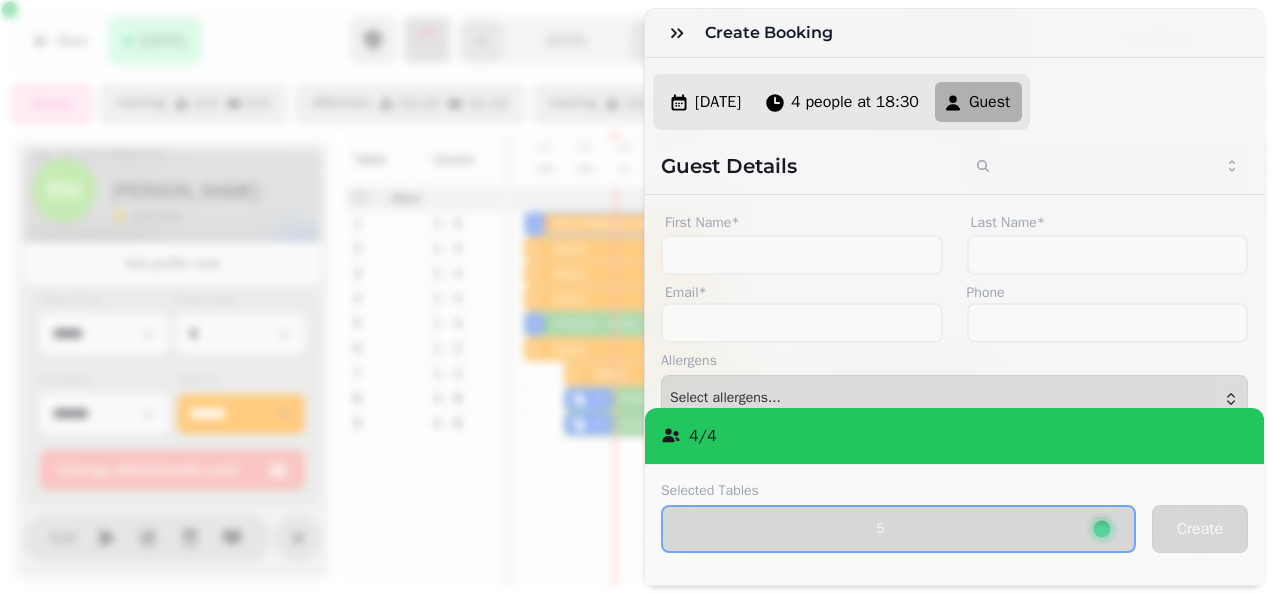 select on "*" 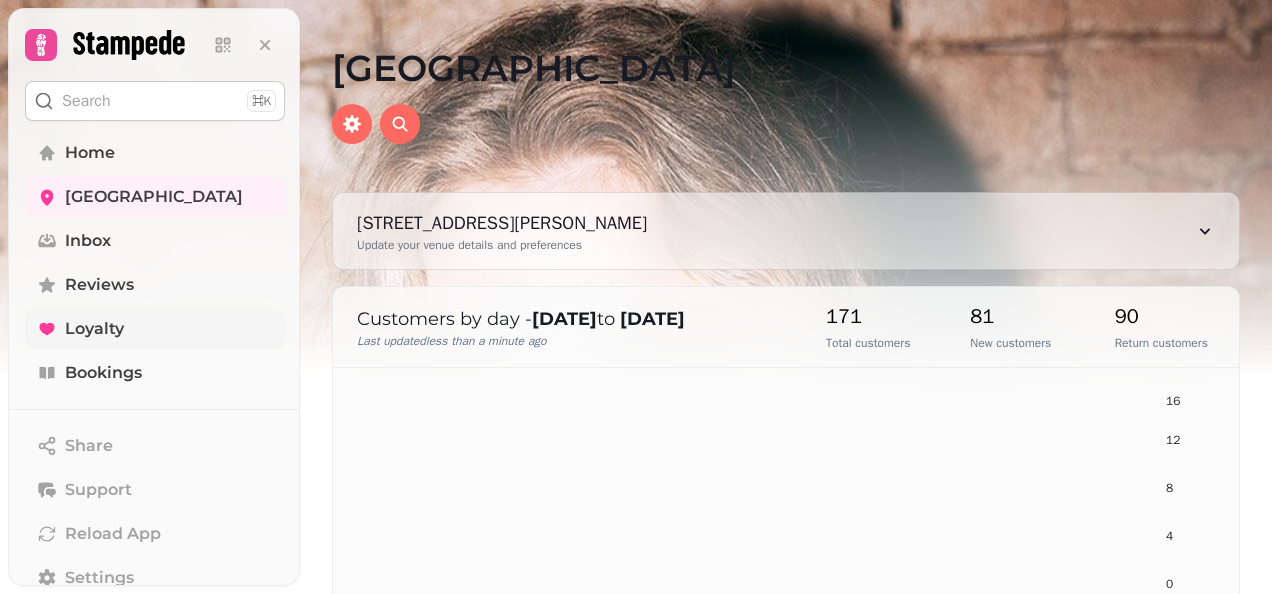 scroll, scrollTop: 0, scrollLeft: 0, axis: both 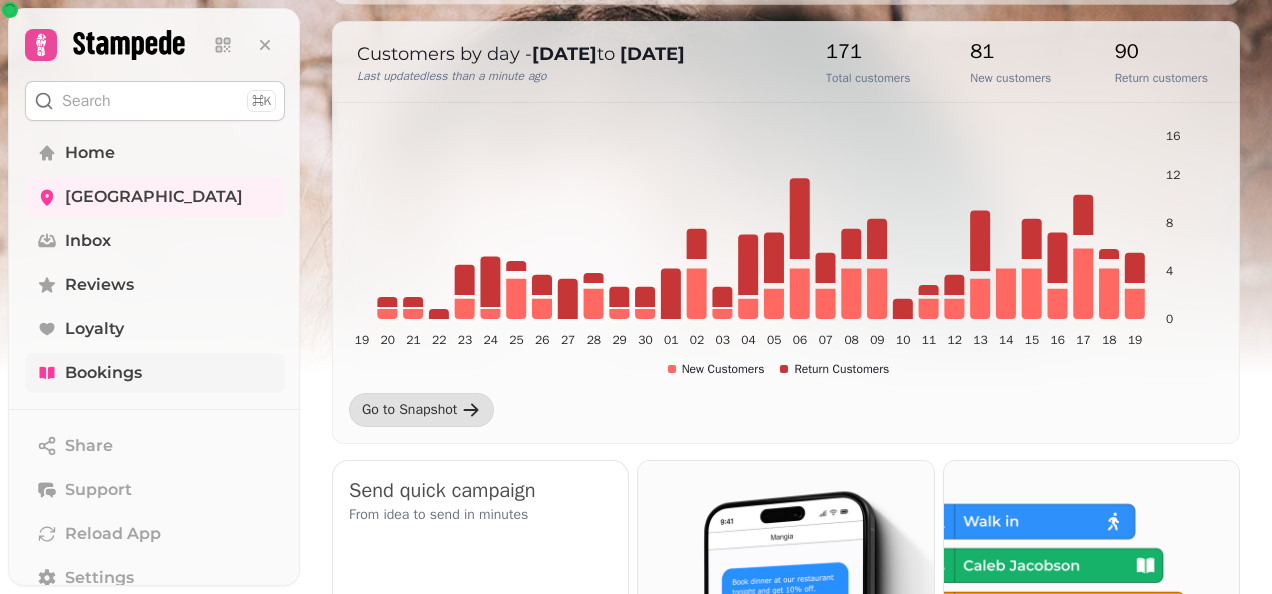 click on "Bookings" at bounding box center (103, 373) 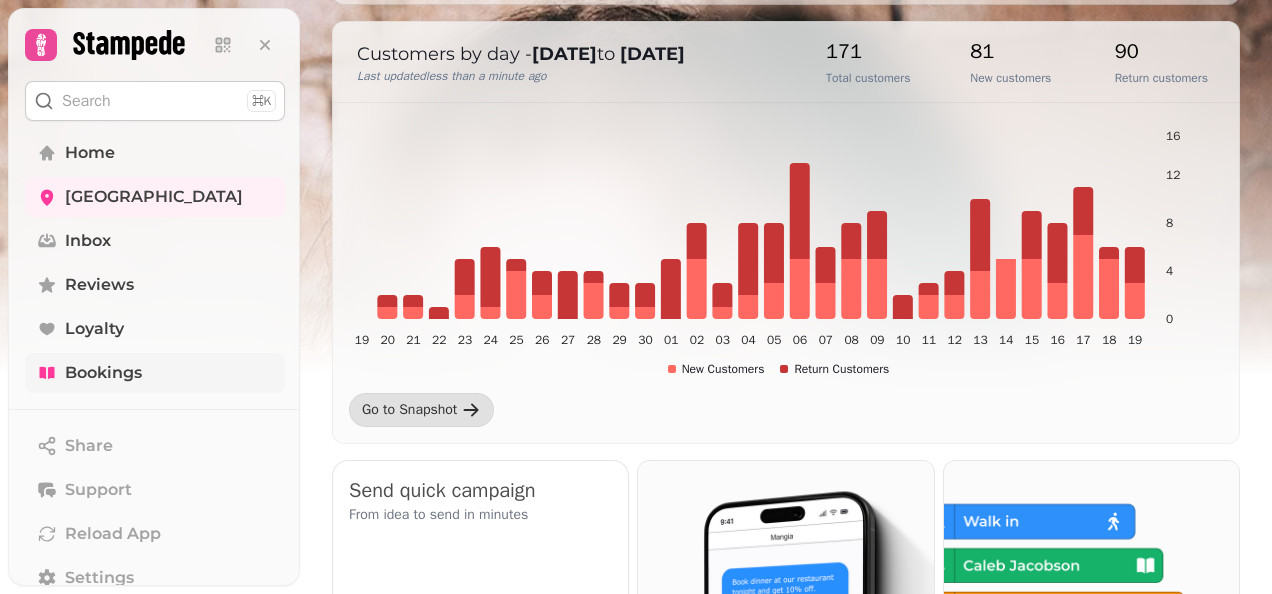 scroll, scrollTop: 0, scrollLeft: 0, axis: both 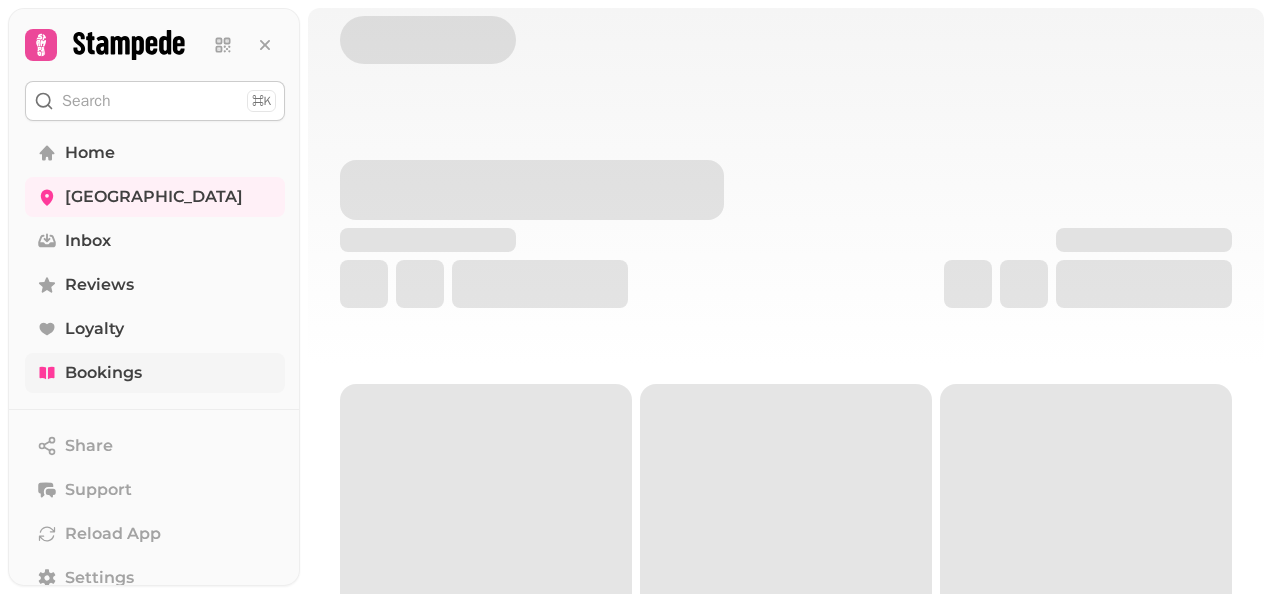 click on "Bookings" at bounding box center (155, 373) 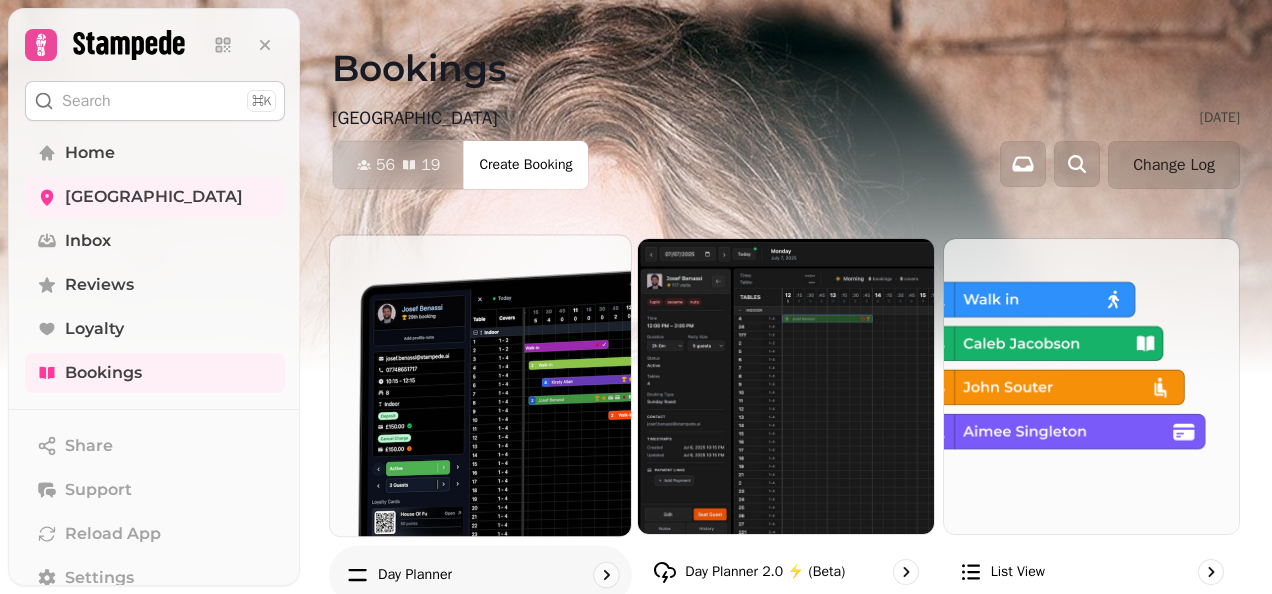 click at bounding box center (480, 385) 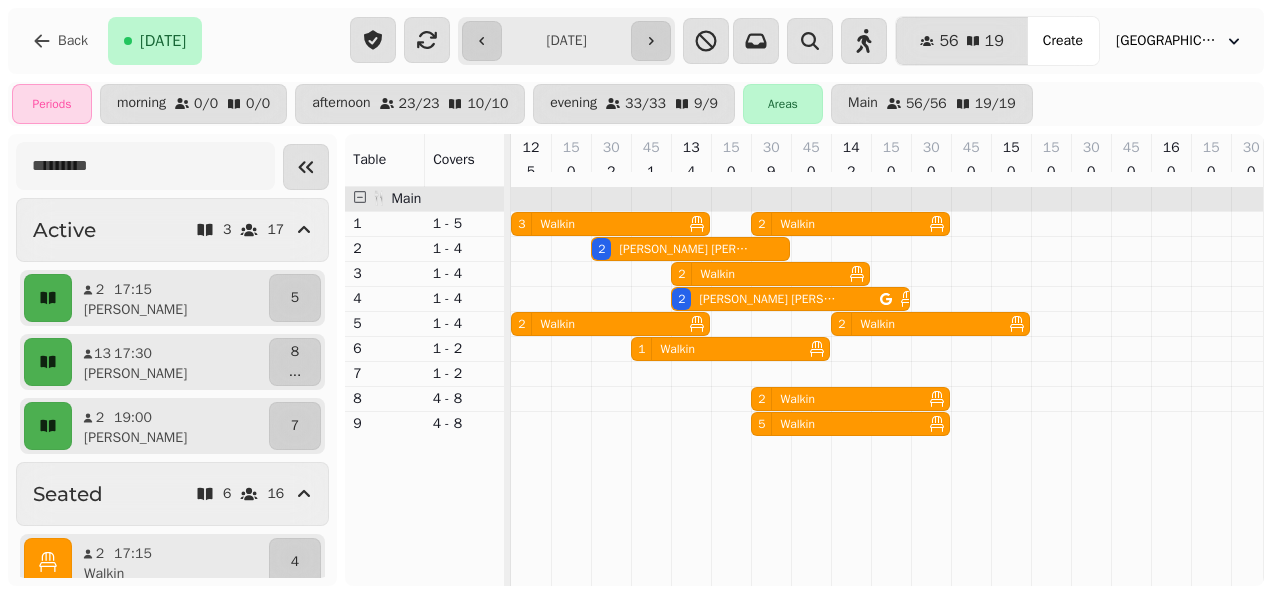 scroll, scrollTop: 0, scrollLeft: 933, axis: horizontal 